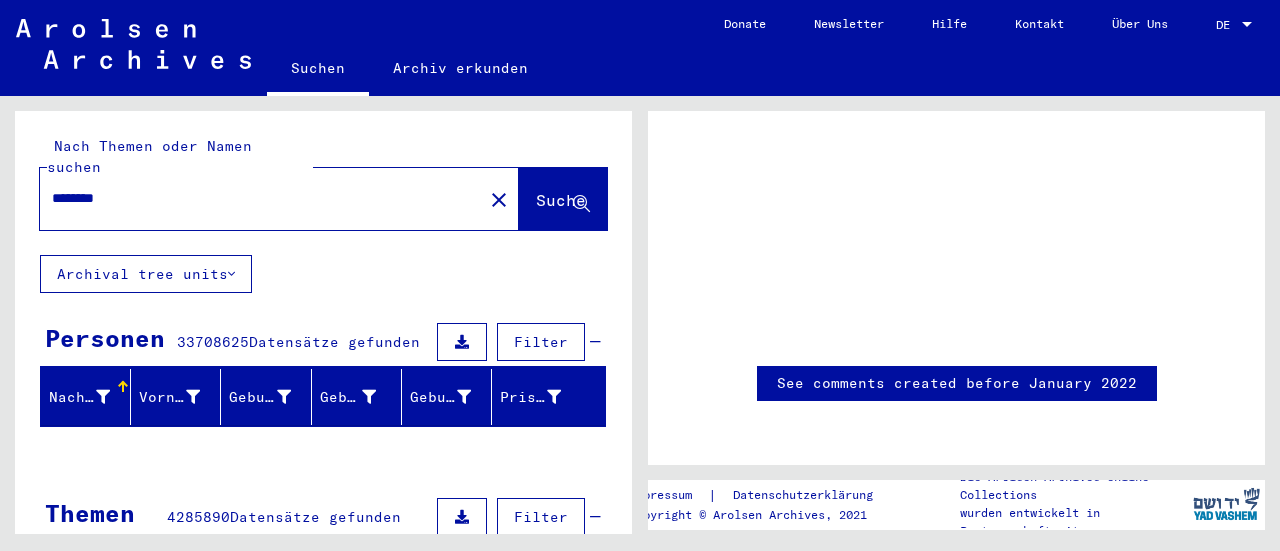 scroll, scrollTop: 0, scrollLeft: 0, axis: both 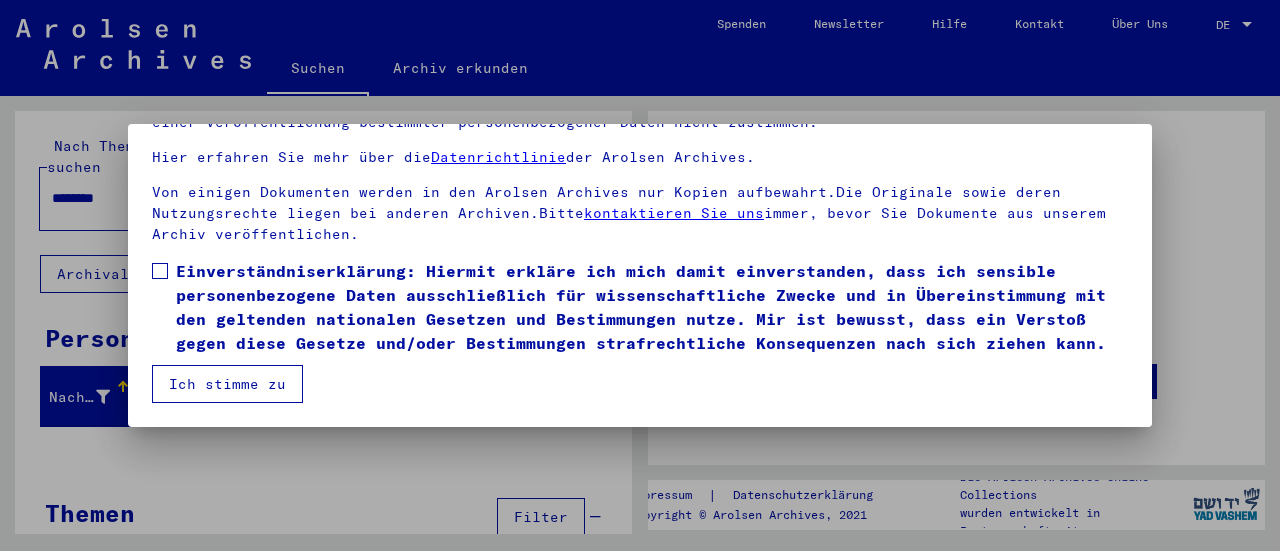 click on "Ich stimme zu" at bounding box center [227, 384] 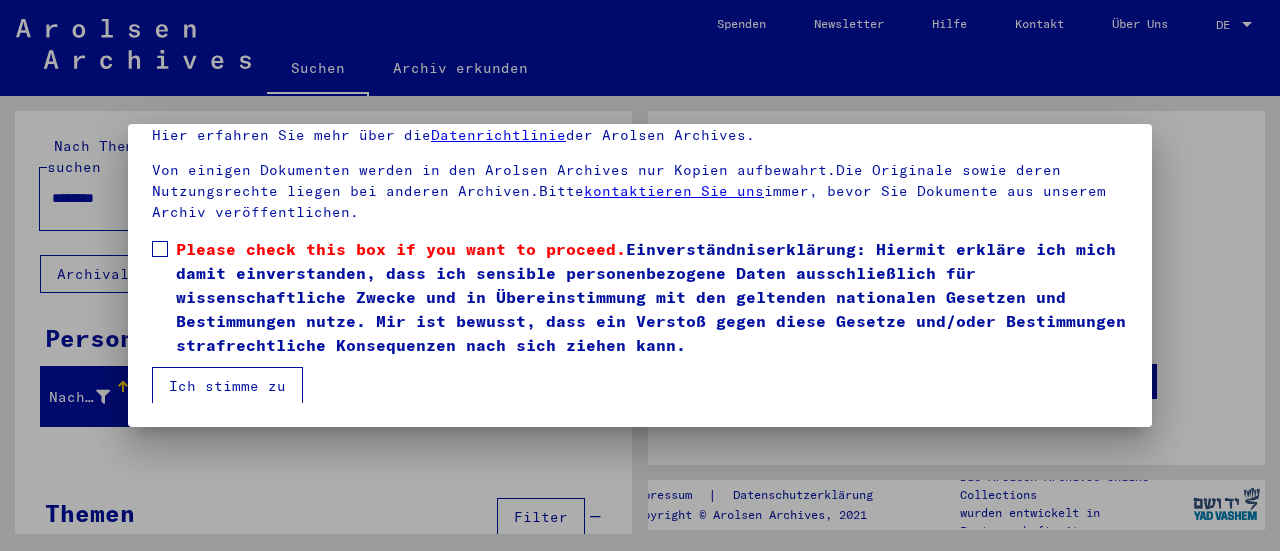 click at bounding box center (160, 249) 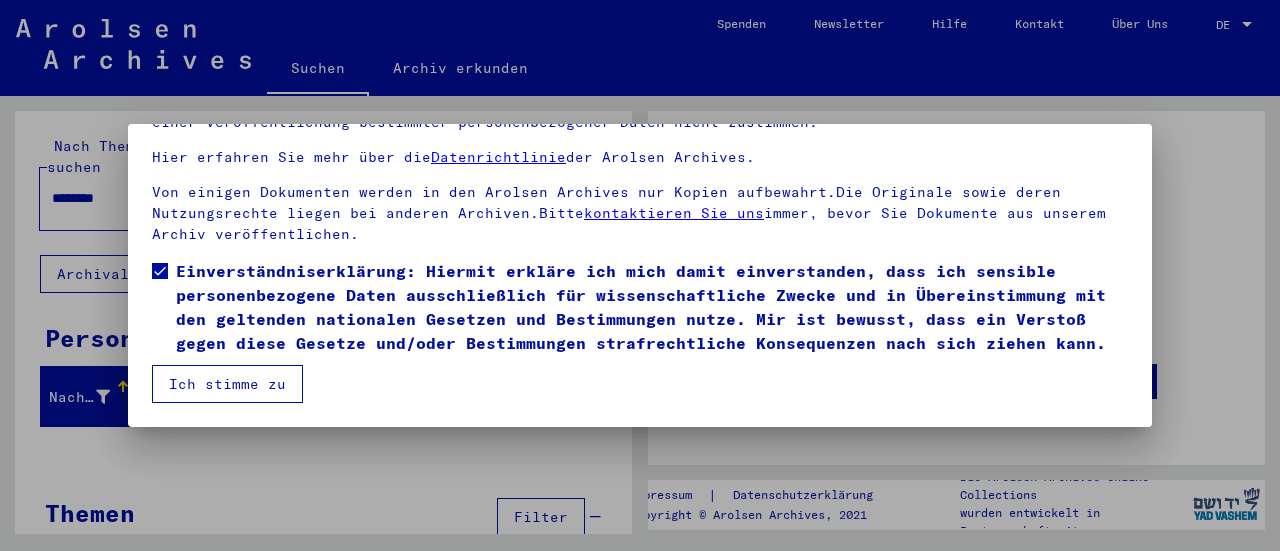 click on "Einverständniserklärung: Hiermit erkläre ich mich damit einverstanden, dass ich sensible personenbezogene Daten ausschließlich für wissenschaftliche Zwecke und in Übereinstimmung mit den geltenden nationalen Gesetzen und Bestimmungen nutze. Mir ist bewusst, dass ein Verstoß gegen diese Gesetze und/oder Bestimmungen strafrechtliche Konsequenzen nach sich ziehen kann." at bounding box center [640, 312] 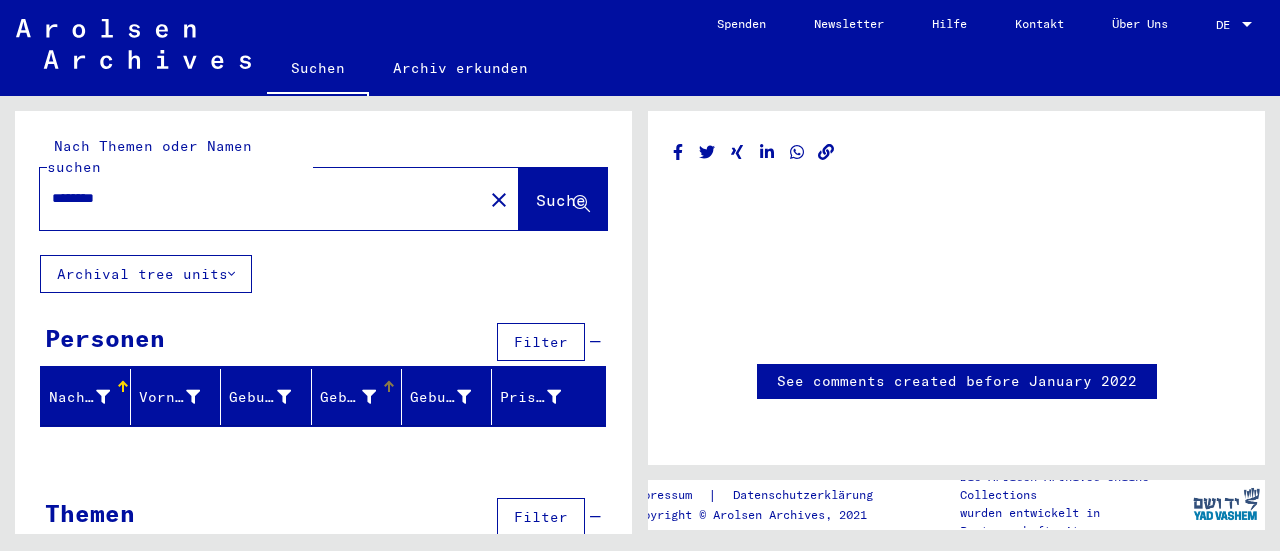 scroll, scrollTop: 22, scrollLeft: 0, axis: vertical 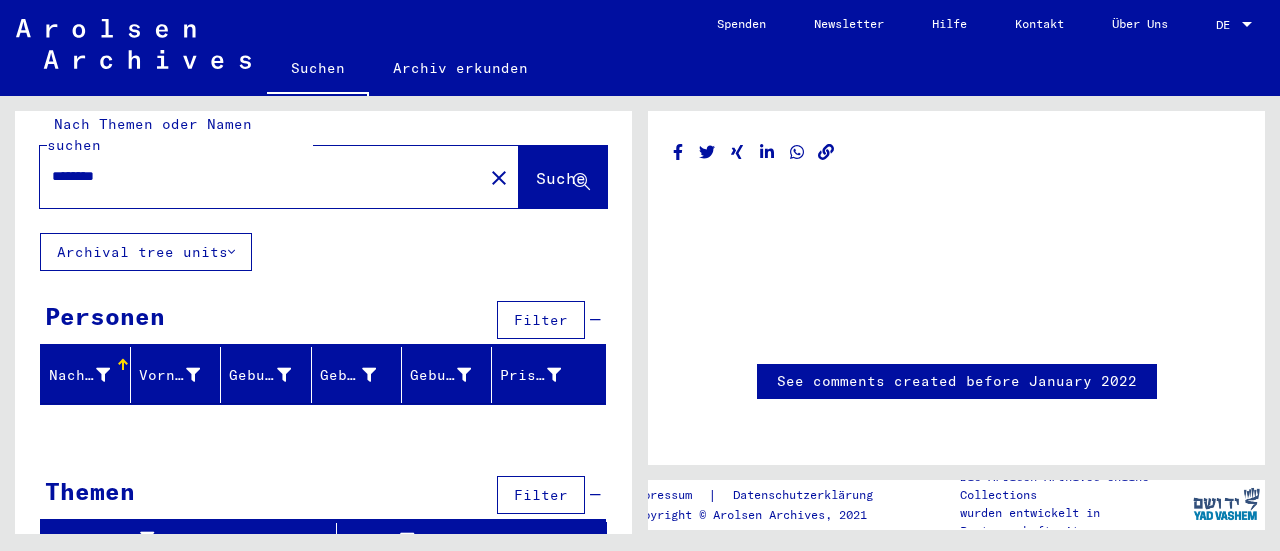 click on "Suche" 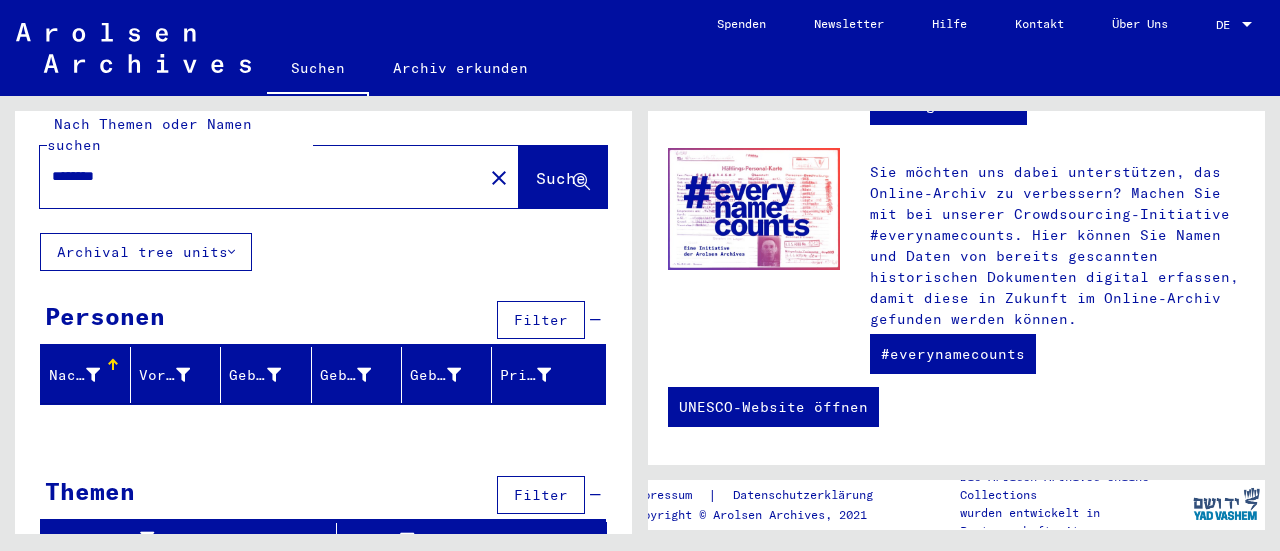 scroll, scrollTop: 1021, scrollLeft: 0, axis: vertical 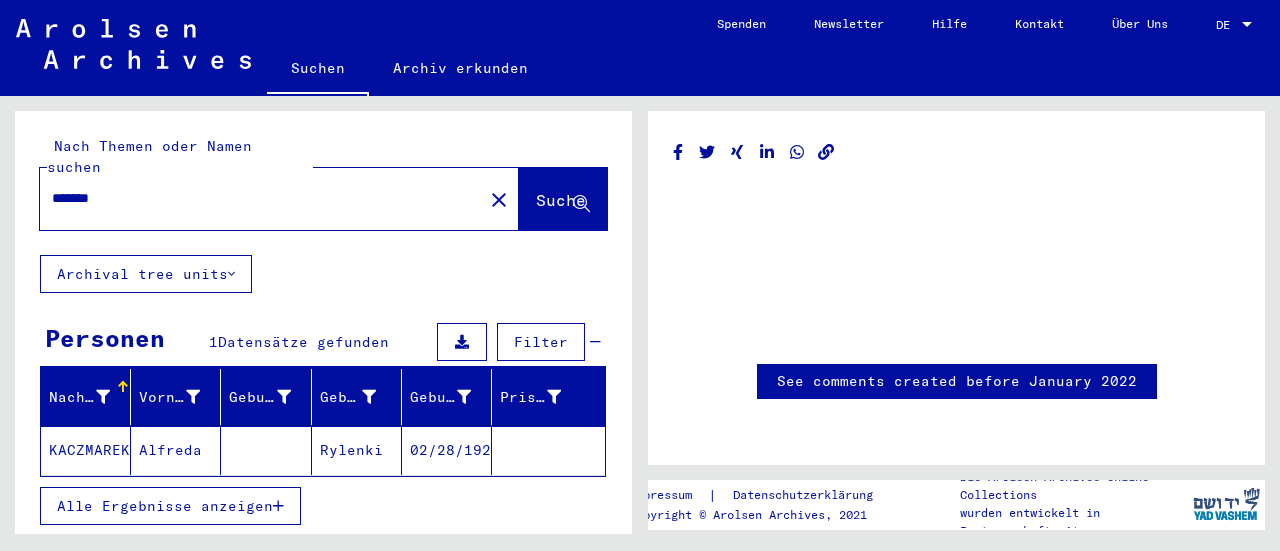 click 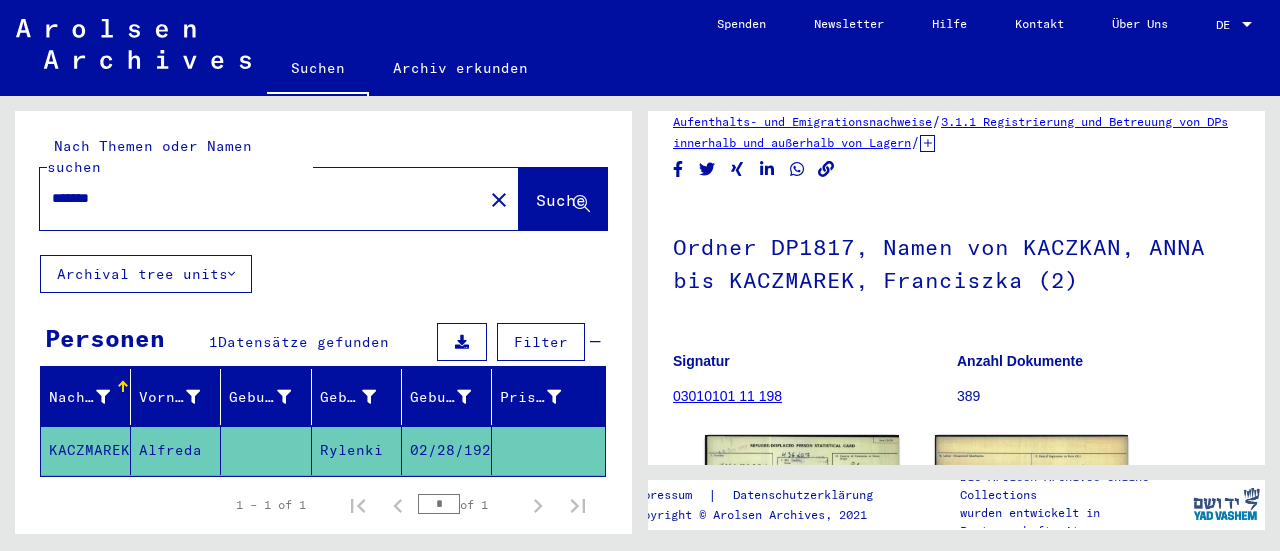 scroll, scrollTop: 0, scrollLeft: 0, axis: both 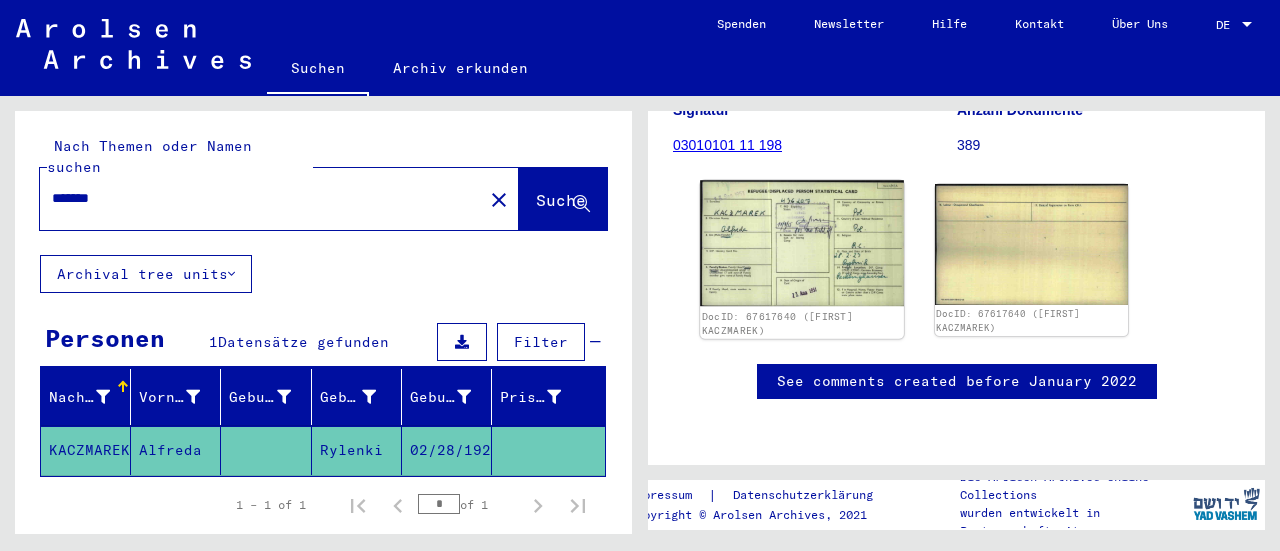 click 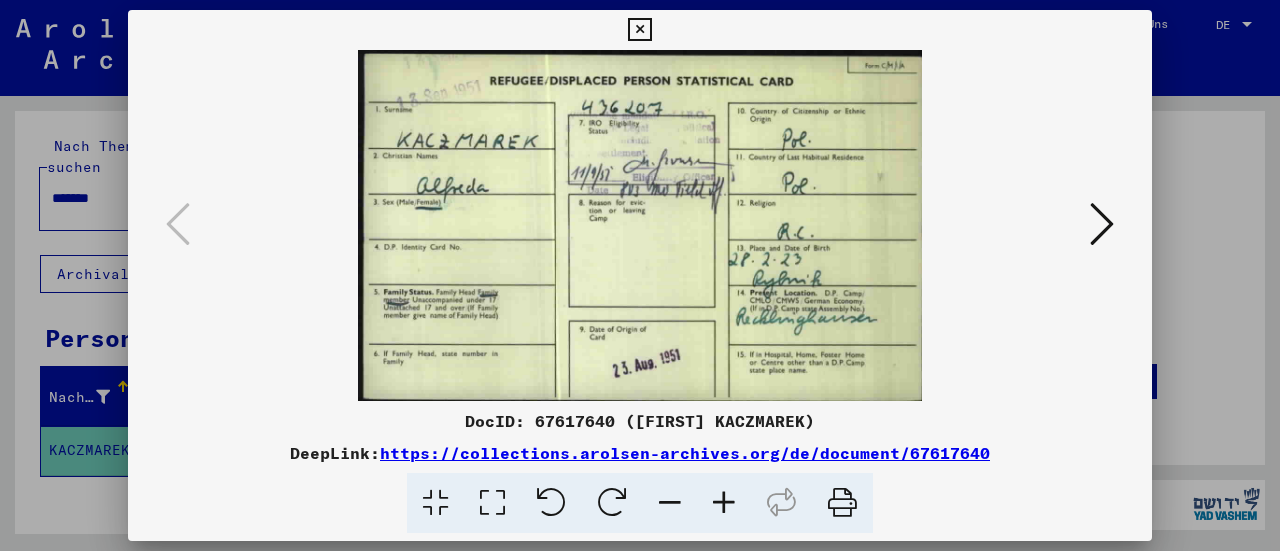 click at bounding box center (1102, 224) 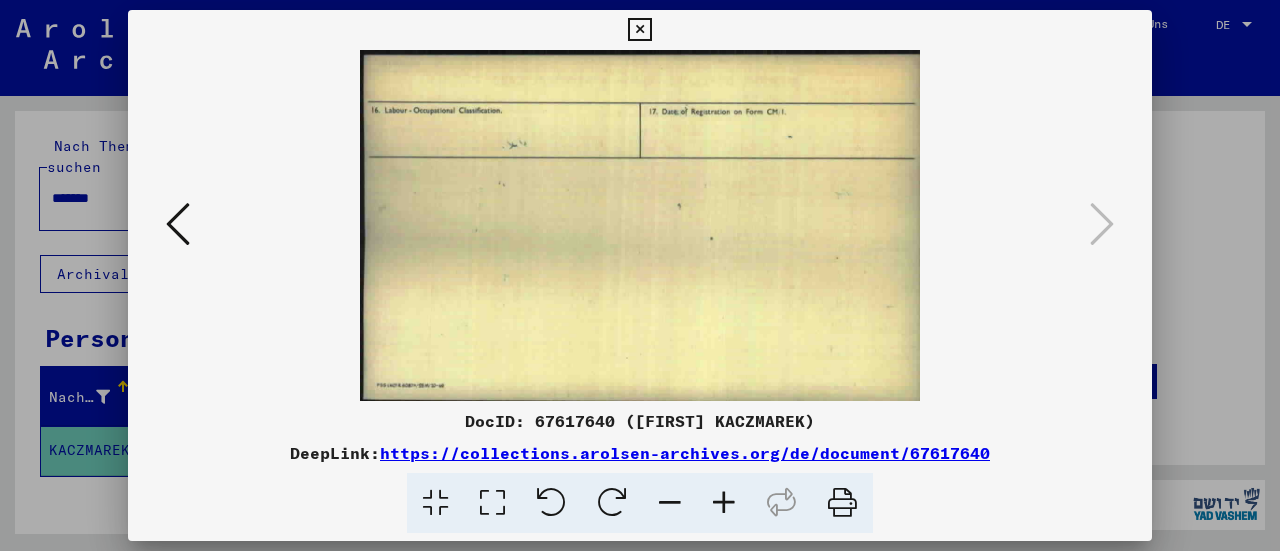 click at bounding box center (178, 224) 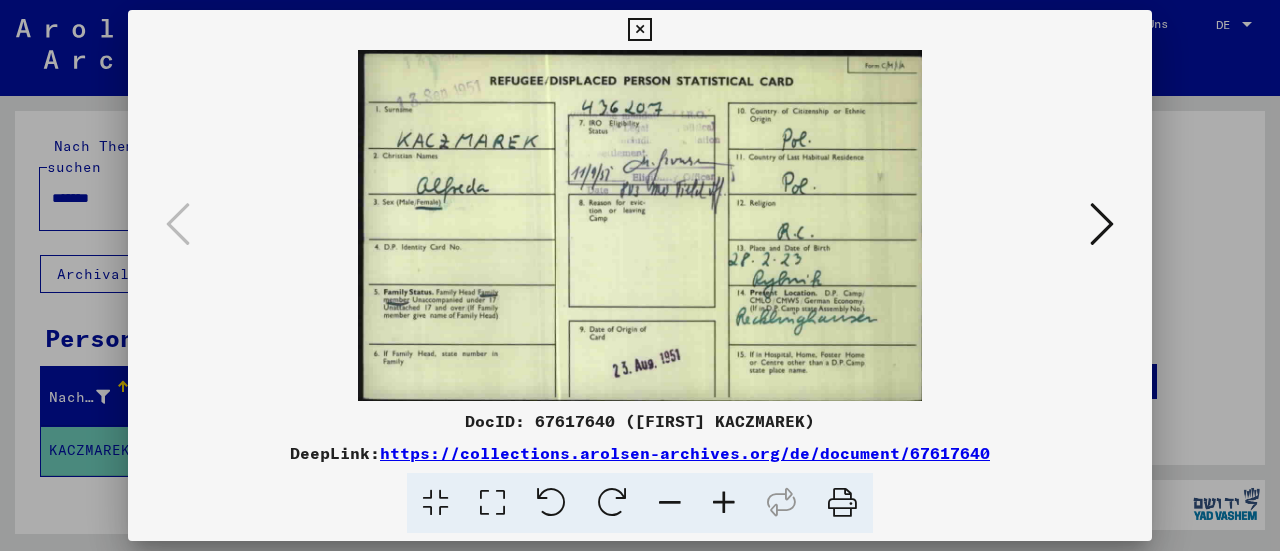 click at bounding box center [724, 503] 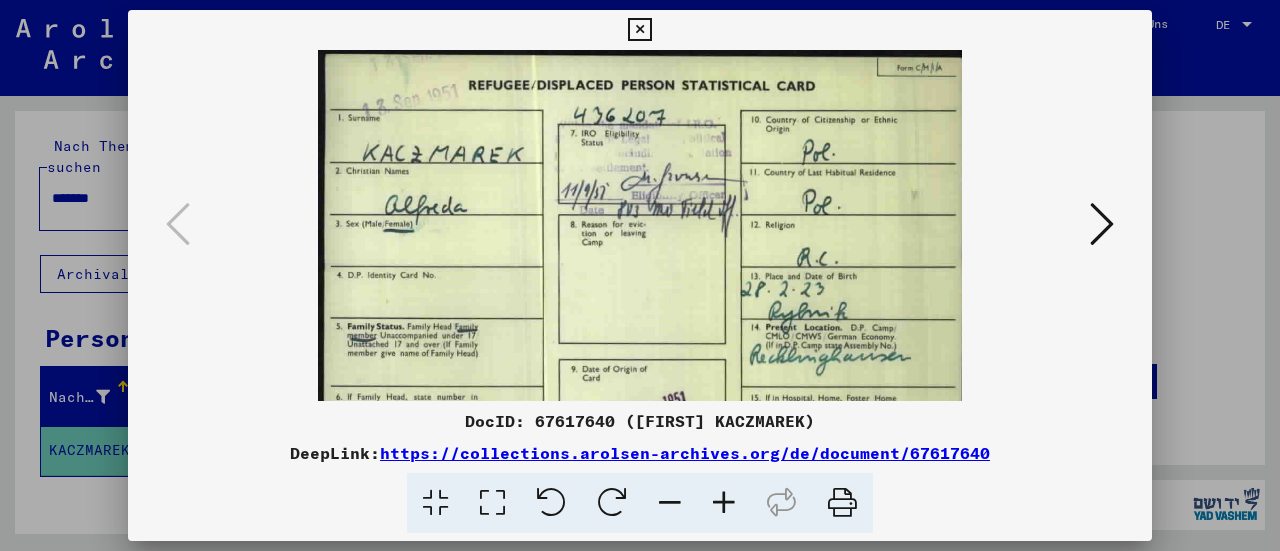 click at bounding box center [724, 503] 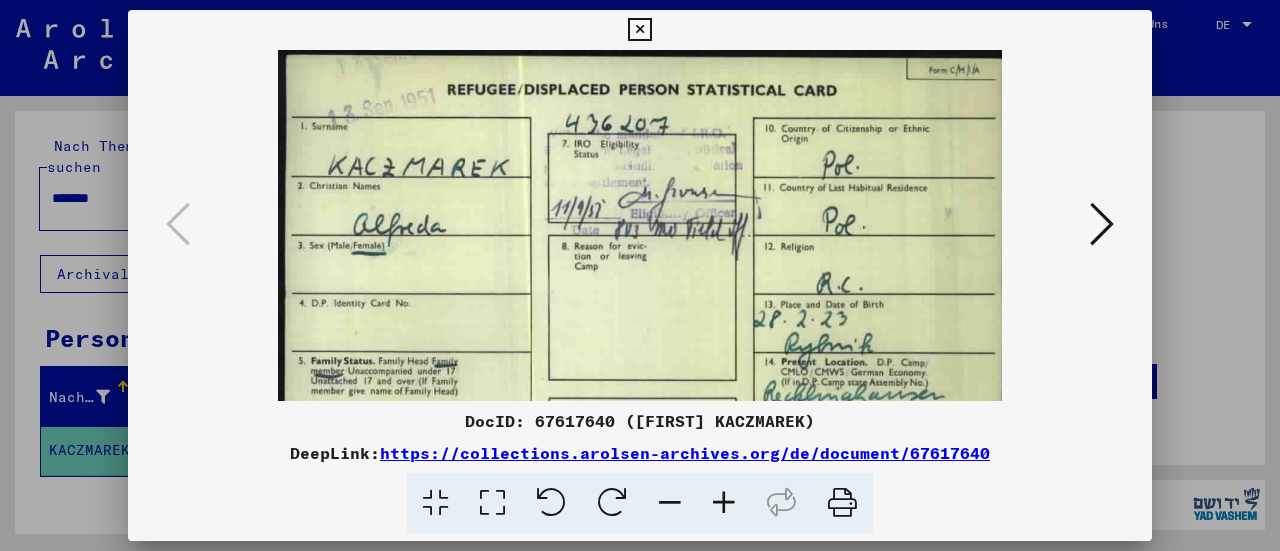 click at bounding box center [724, 503] 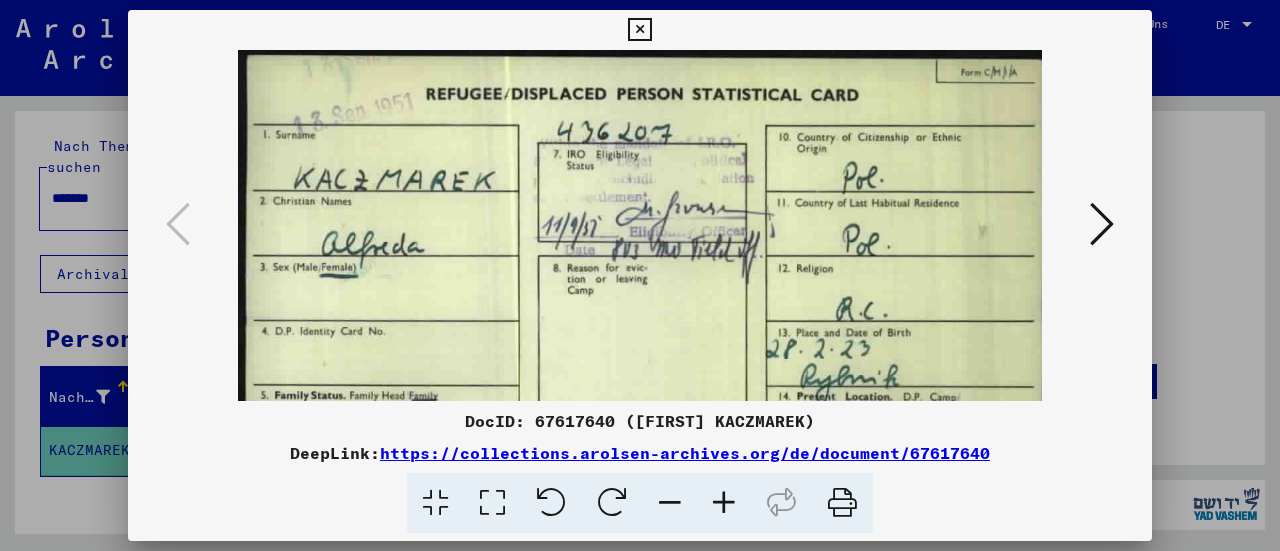 click at bounding box center [640, 275] 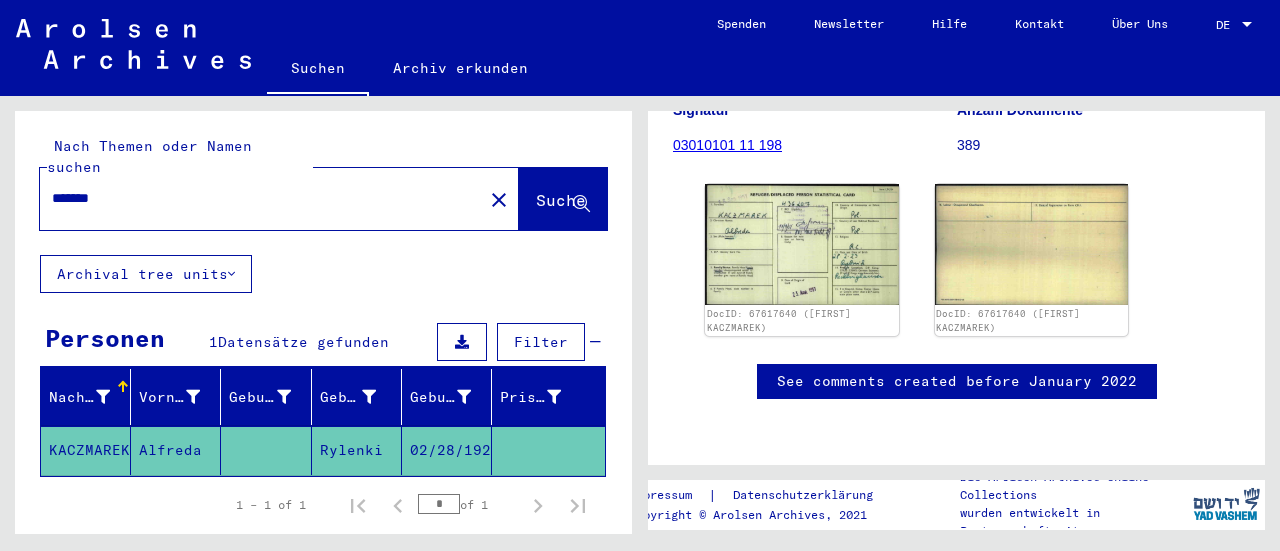 drag, startPoint x: 162, startPoint y: 180, endPoint x: 0, endPoint y: 134, distance: 168.40428 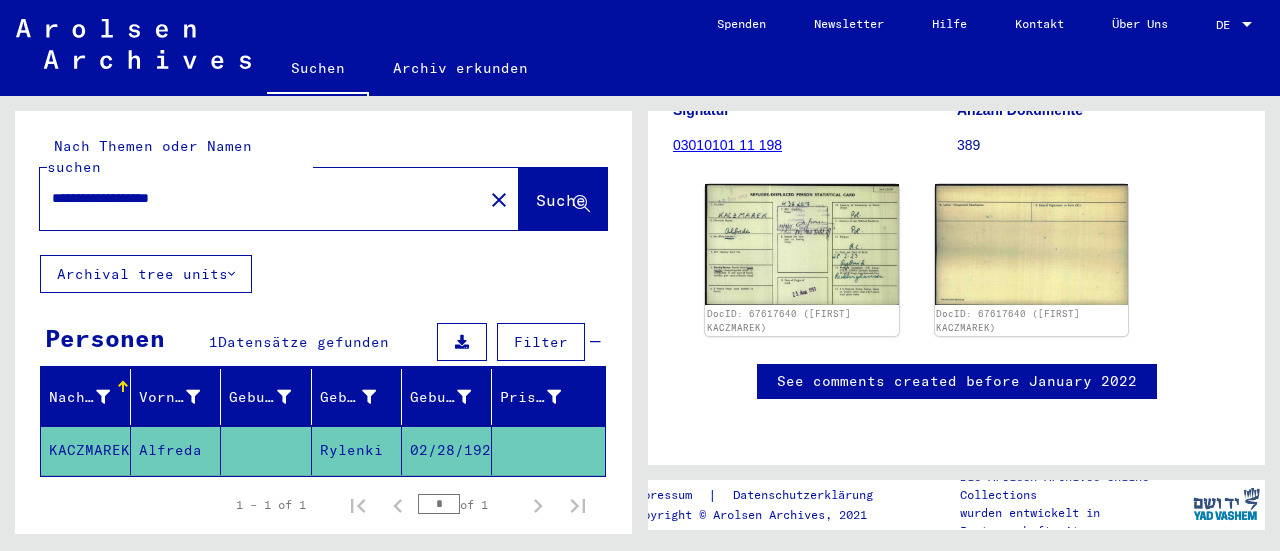 type on "**********" 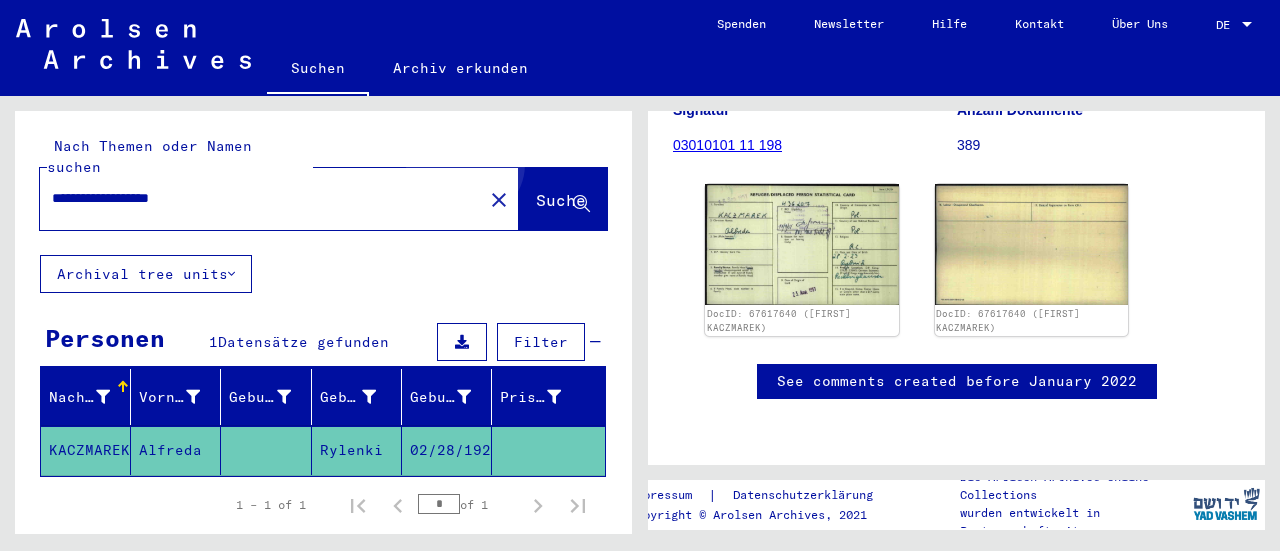 click on "Suche" 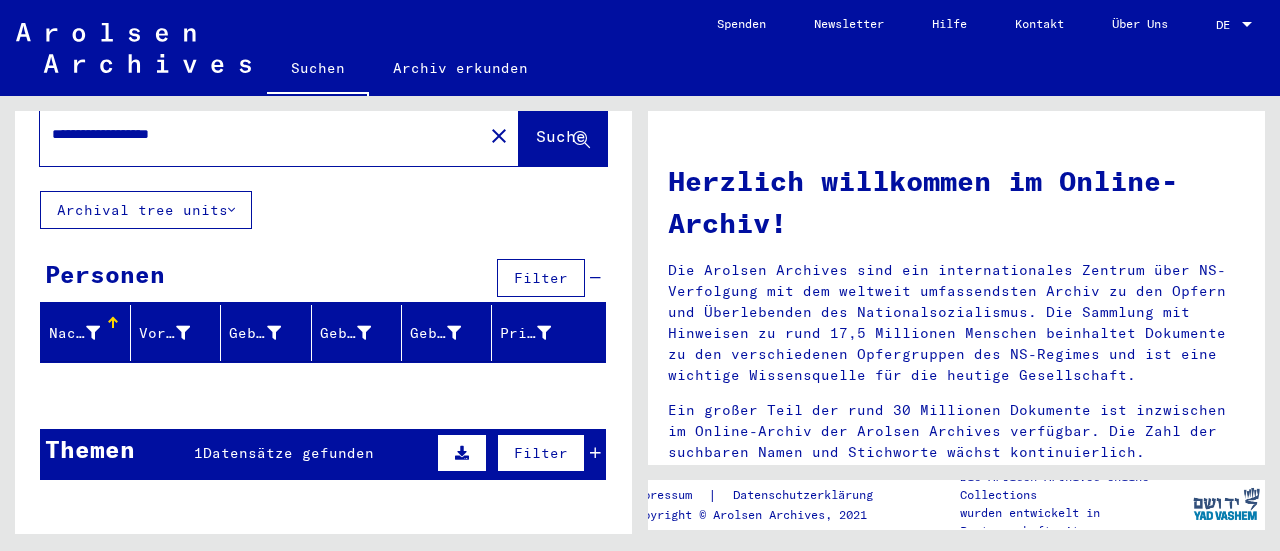 scroll, scrollTop: 0, scrollLeft: 0, axis: both 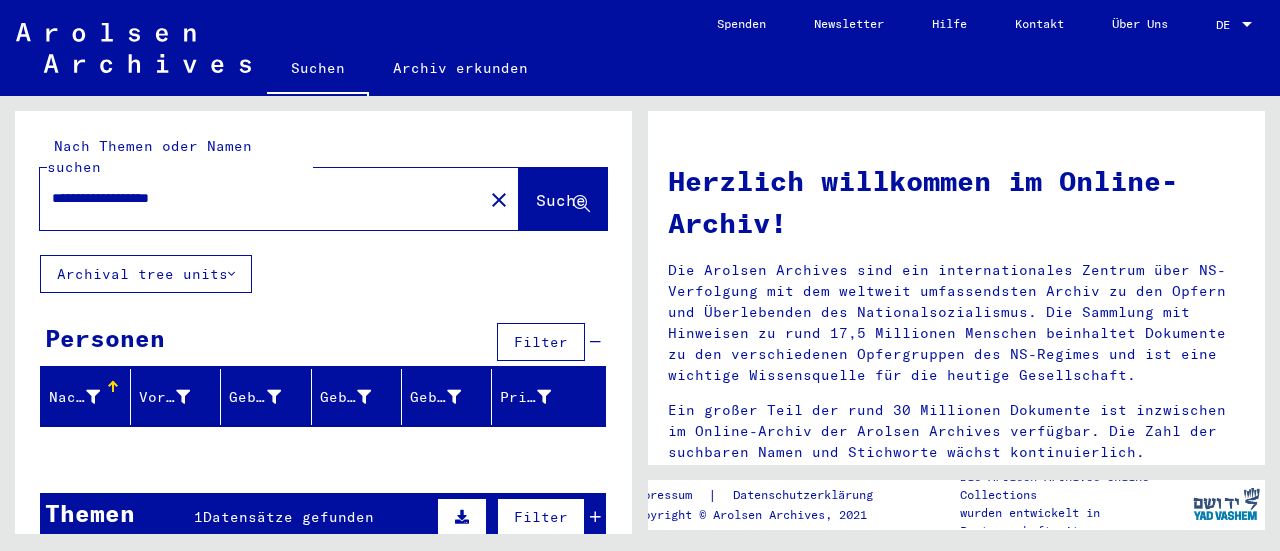 click on "Suche" 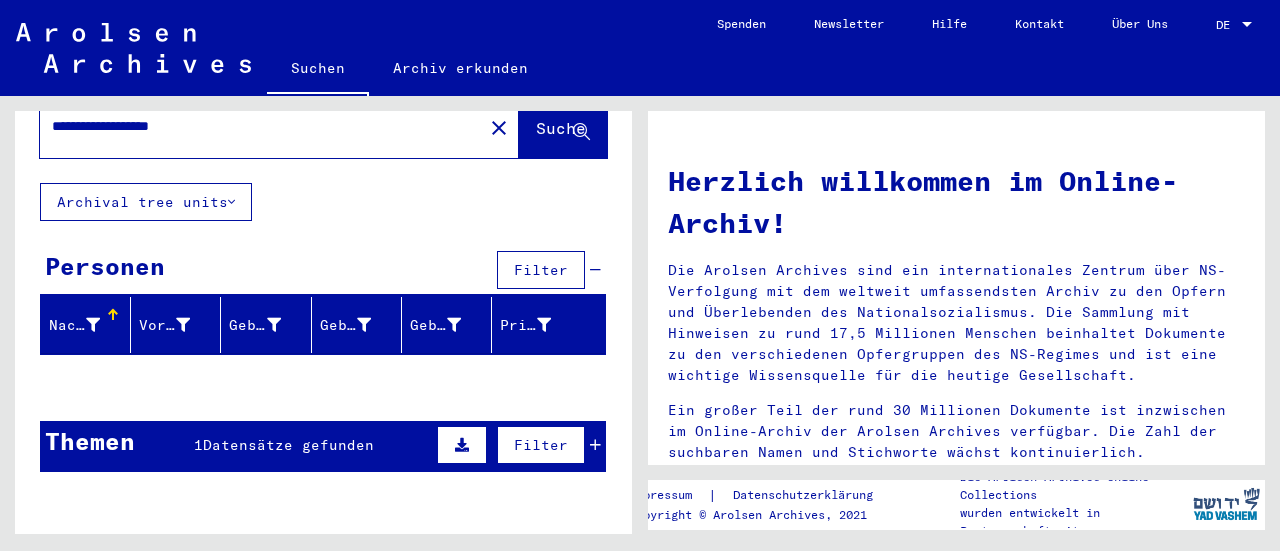 scroll, scrollTop: 54, scrollLeft: 0, axis: vertical 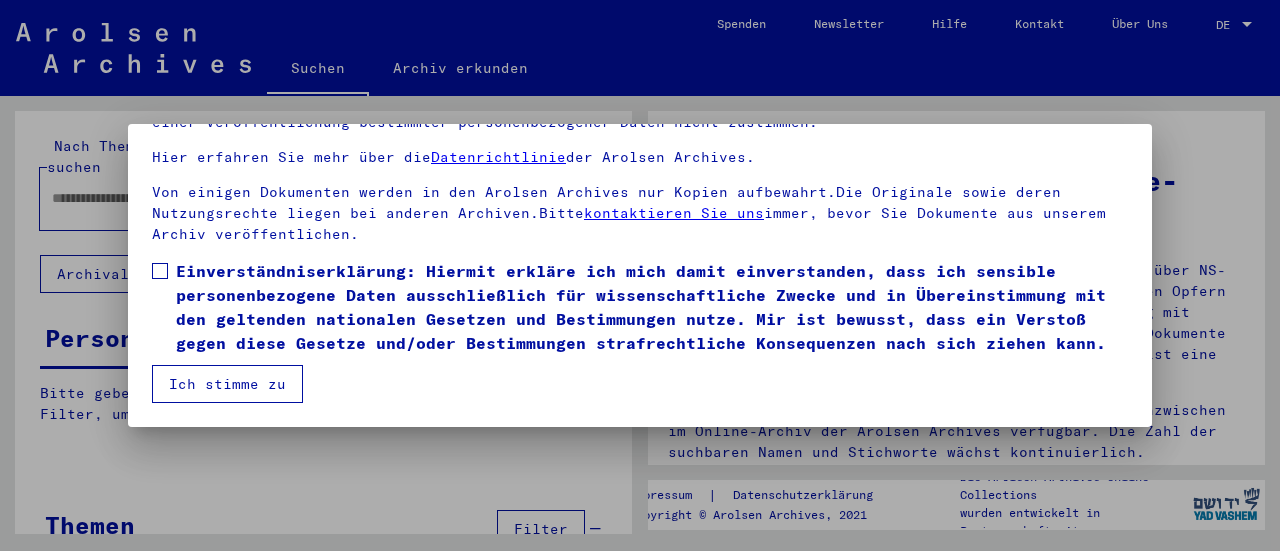 click at bounding box center [160, 271] 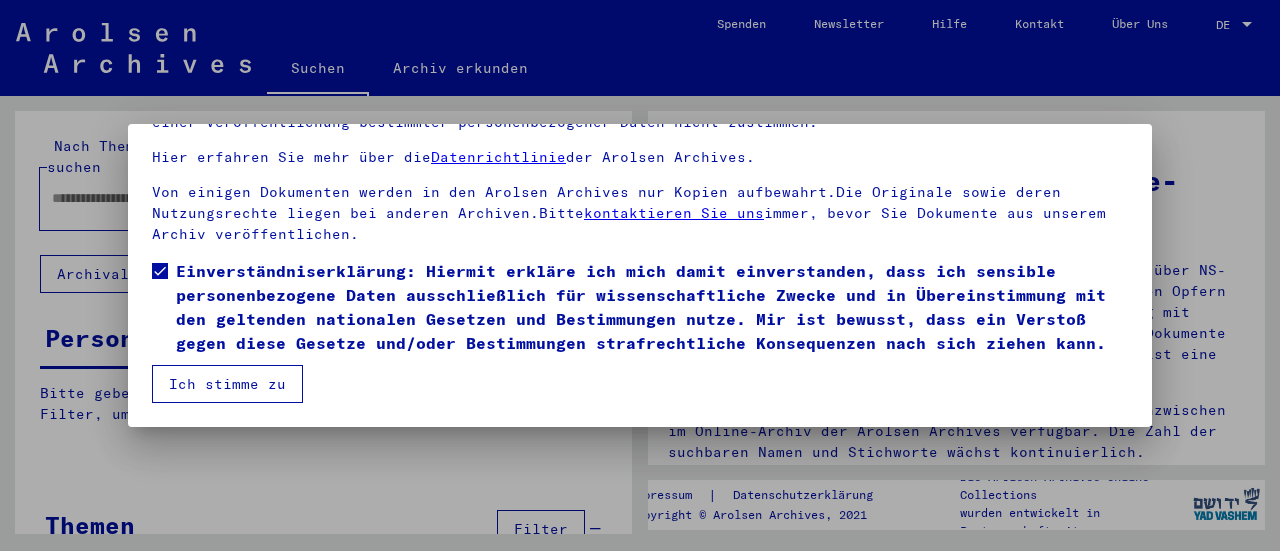 click on "Ich stimme zu" at bounding box center [227, 384] 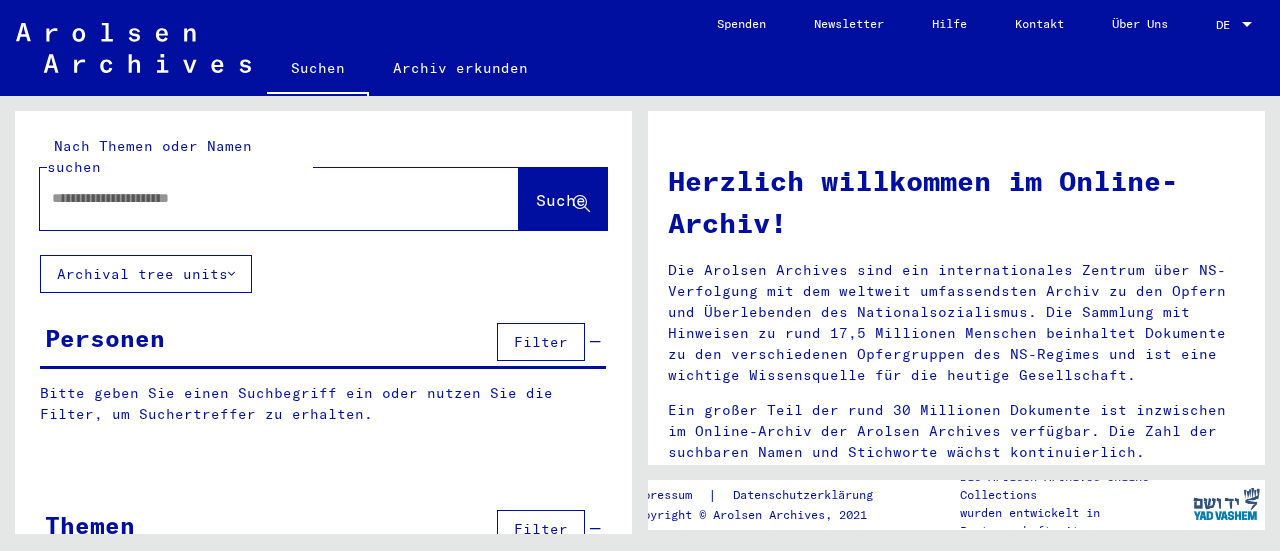 drag, startPoint x: 199, startPoint y: 181, endPoint x: 216, endPoint y: 174, distance: 18.384777 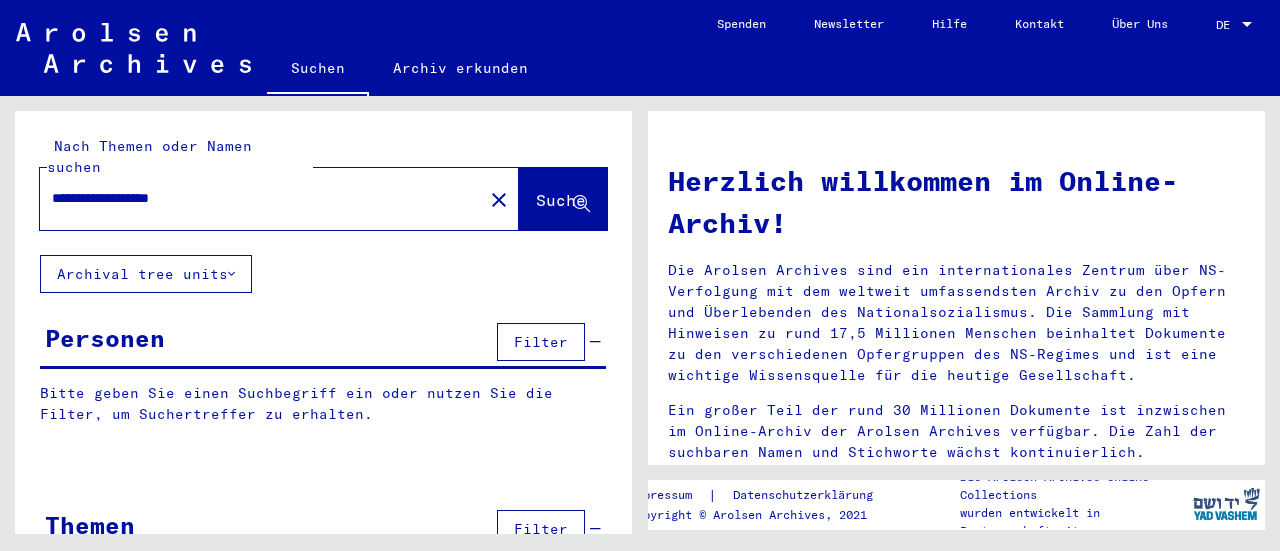 type on "**********" 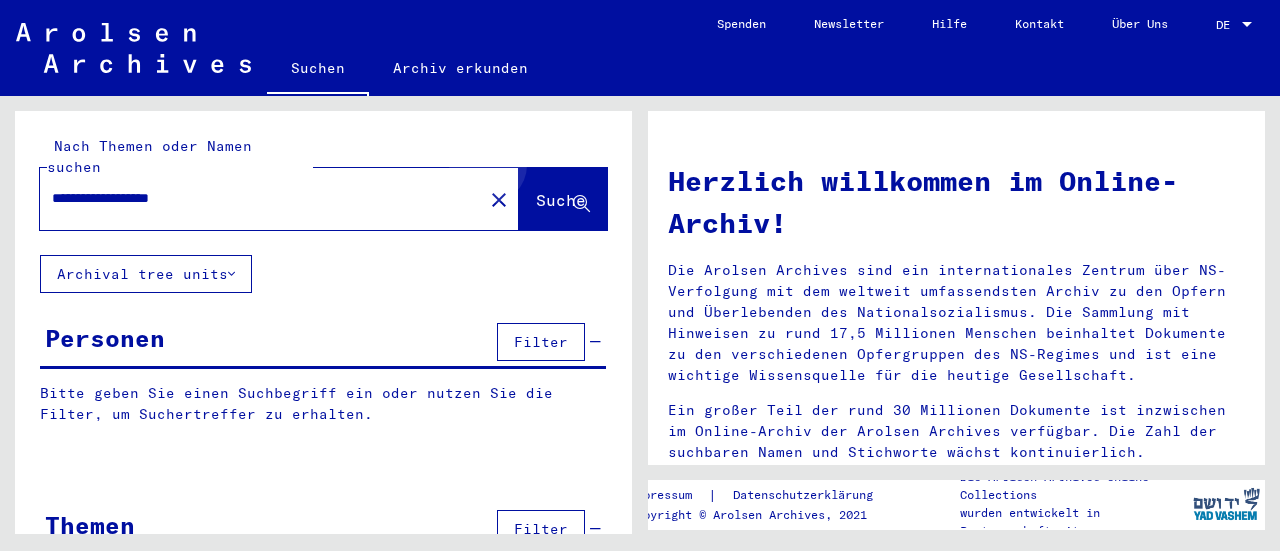 click on "Suche" 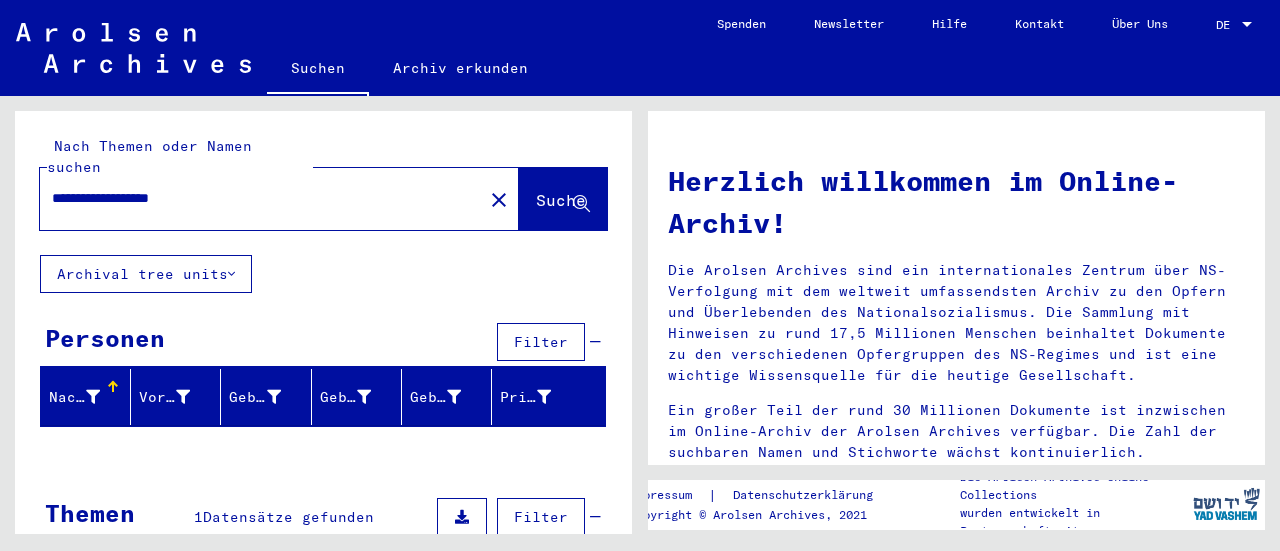 scroll, scrollTop: 170, scrollLeft: 0, axis: vertical 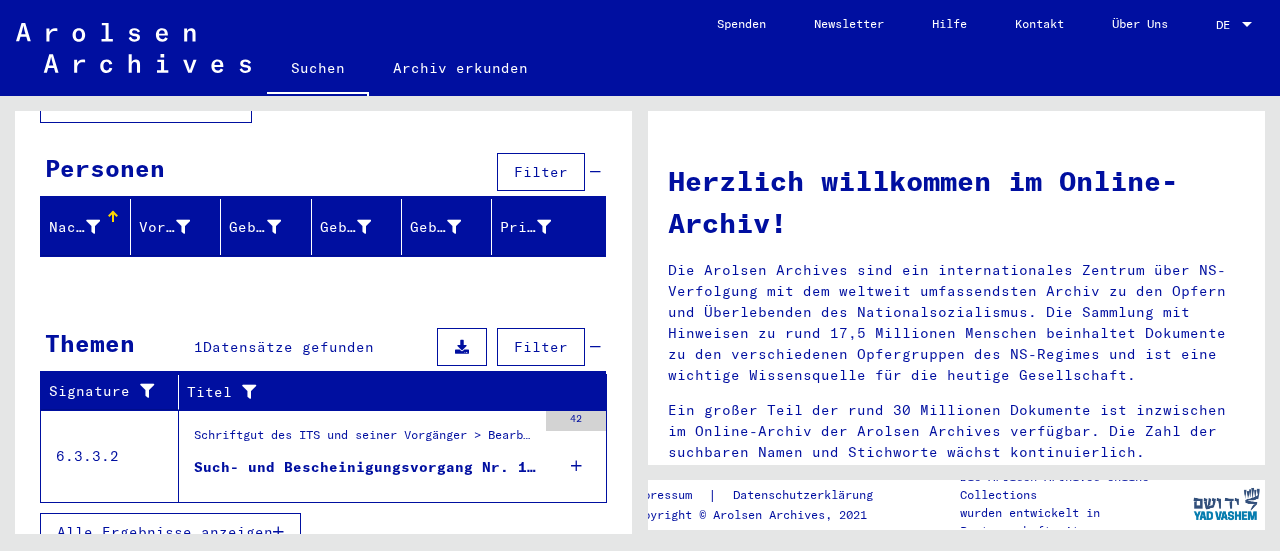 click on "Schriftgut des ITS und seiner Vorgänger > Bearbeitung von Anfragen > Fallbezogene Akten des ITS ab 1947 > T/D-Fallablage > Such- und Bescheinigungsvorgänge mit den (T/D-) Nummern von 1.750.000 bis 1.999.999 > Such- und Bescheinigungsvorgänge mit den (T/D-) Nummern von 1.751.000 bis 1.751.499" at bounding box center (365, 441) 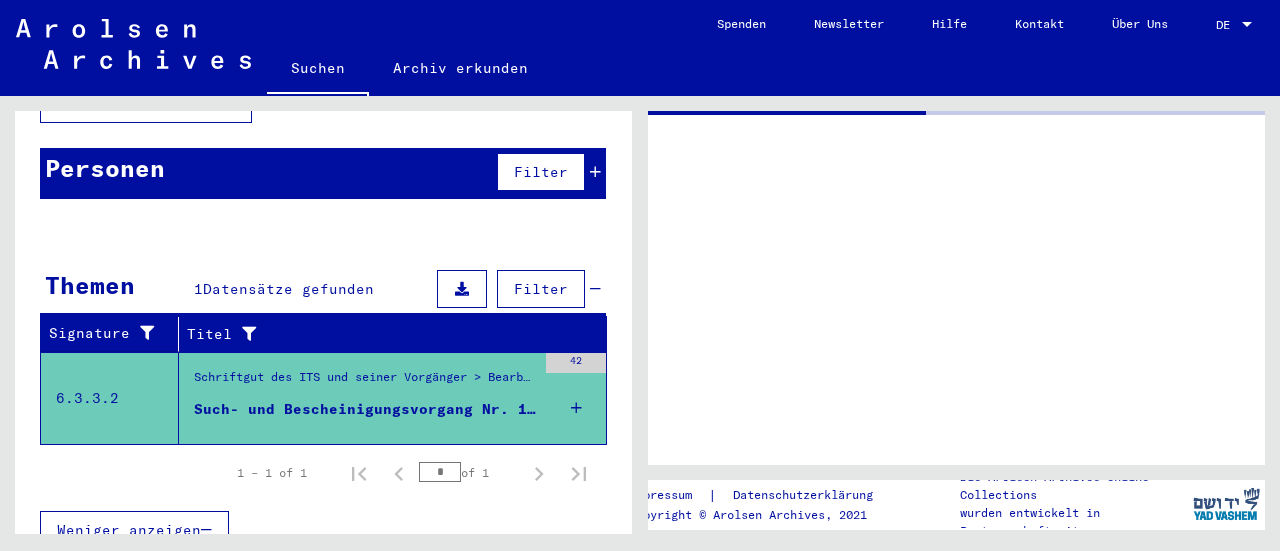 scroll, scrollTop: 169, scrollLeft: 0, axis: vertical 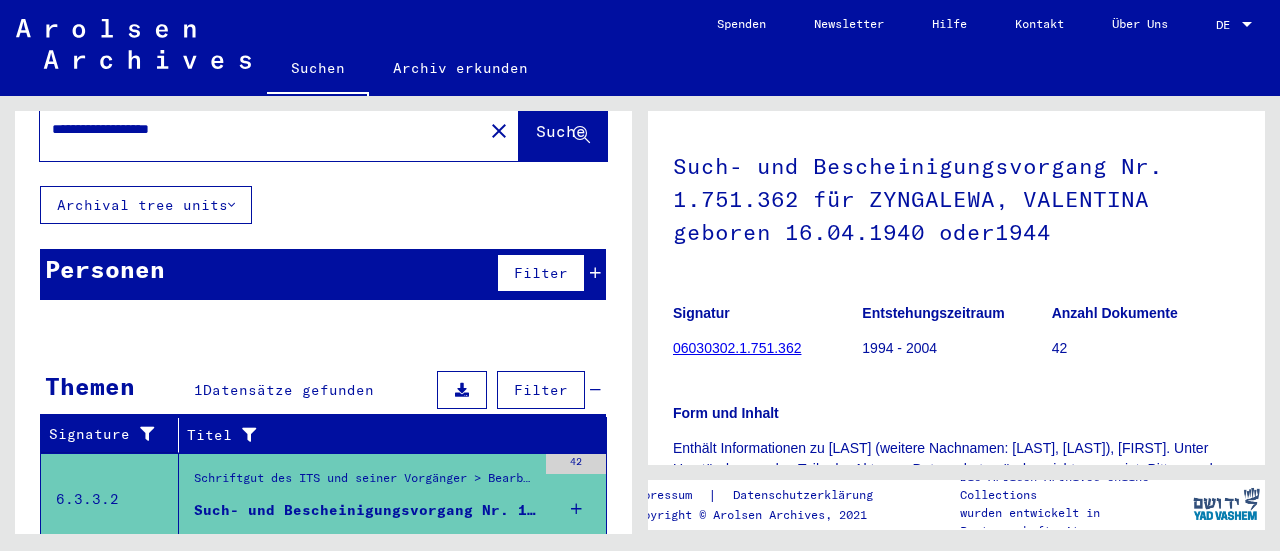 click on "Signatur 06030302.1.751.362" 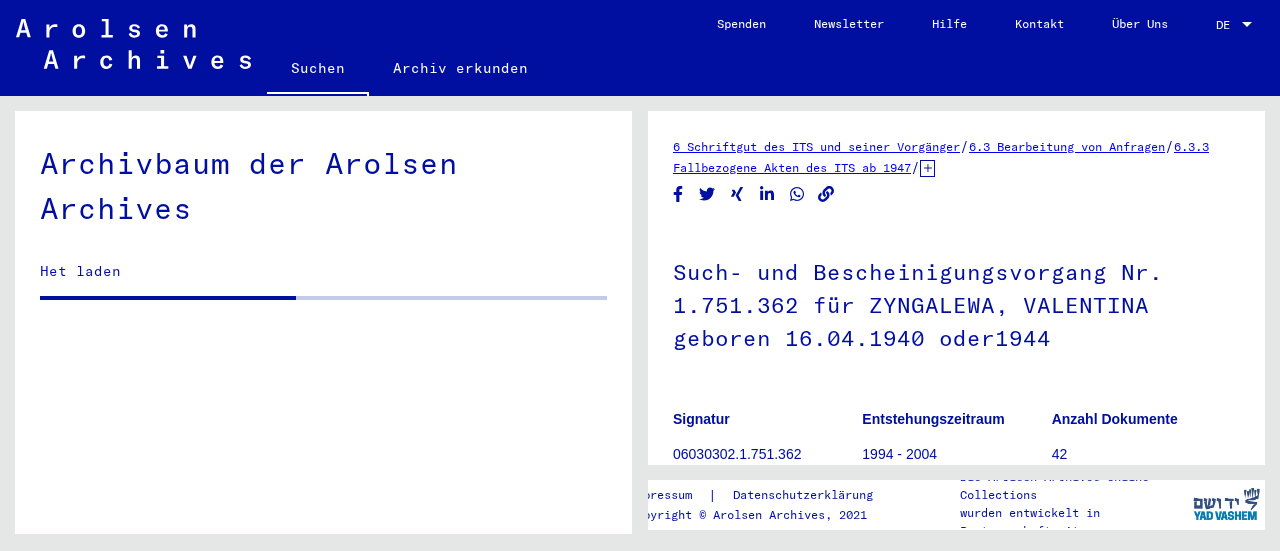 scroll, scrollTop: 330, scrollLeft: 0, axis: vertical 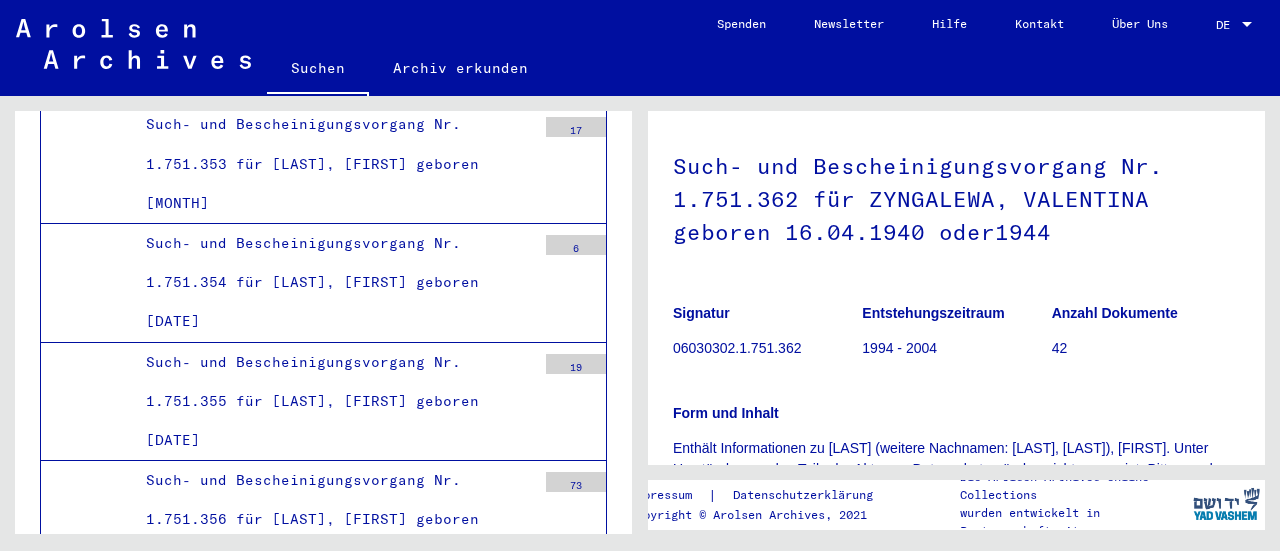 click on "Such- und Bescheinigungsvorgang Nr. 1.751.362 für ZYNGALEWA, VALENTINA geboren 16.04.1940 oder1944" at bounding box center (333, 1210) 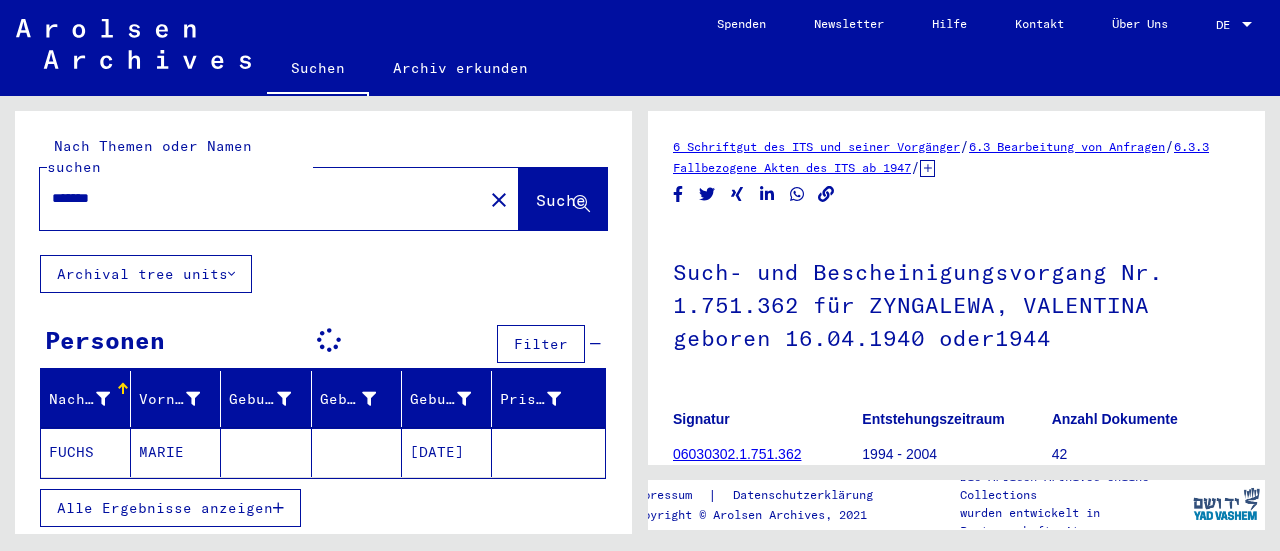 scroll, scrollTop: 0, scrollLeft: 0, axis: both 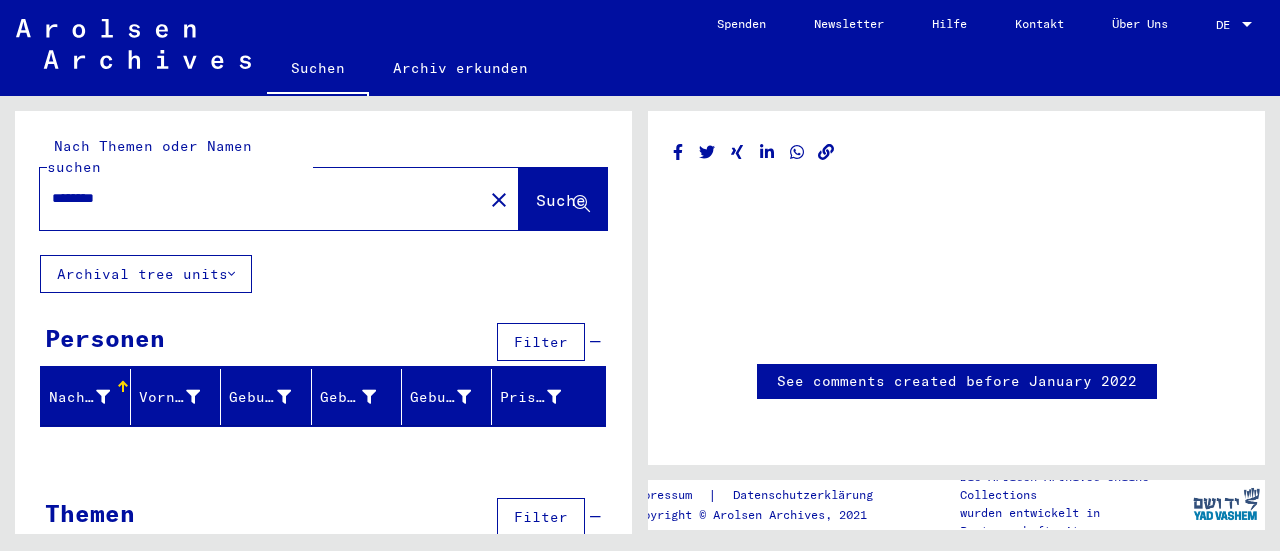 click on "Suche" 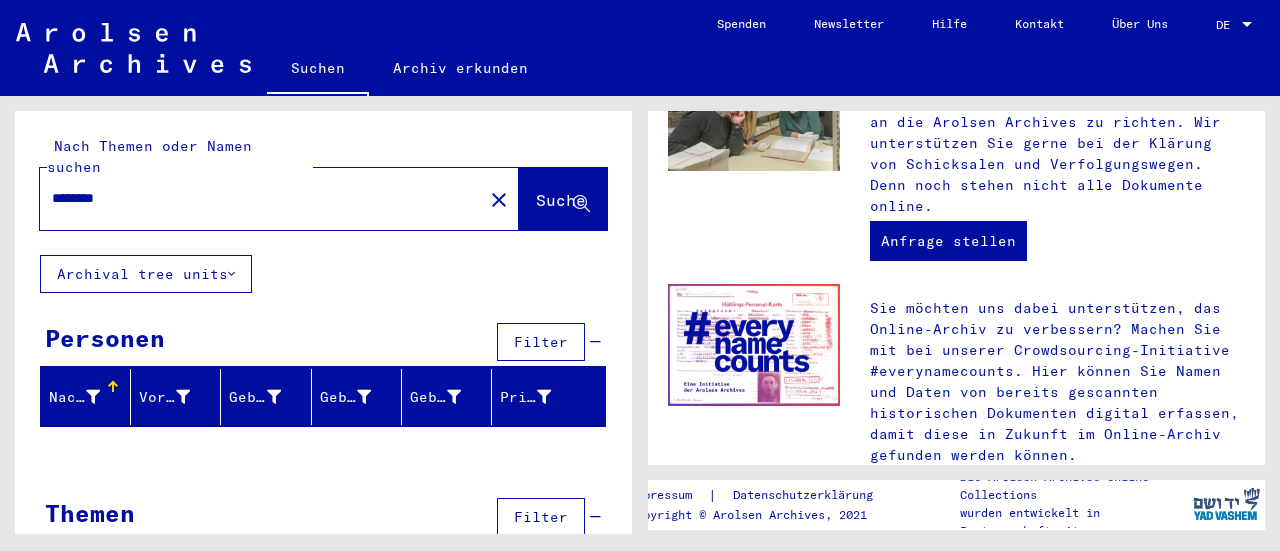 scroll, scrollTop: 1021, scrollLeft: 0, axis: vertical 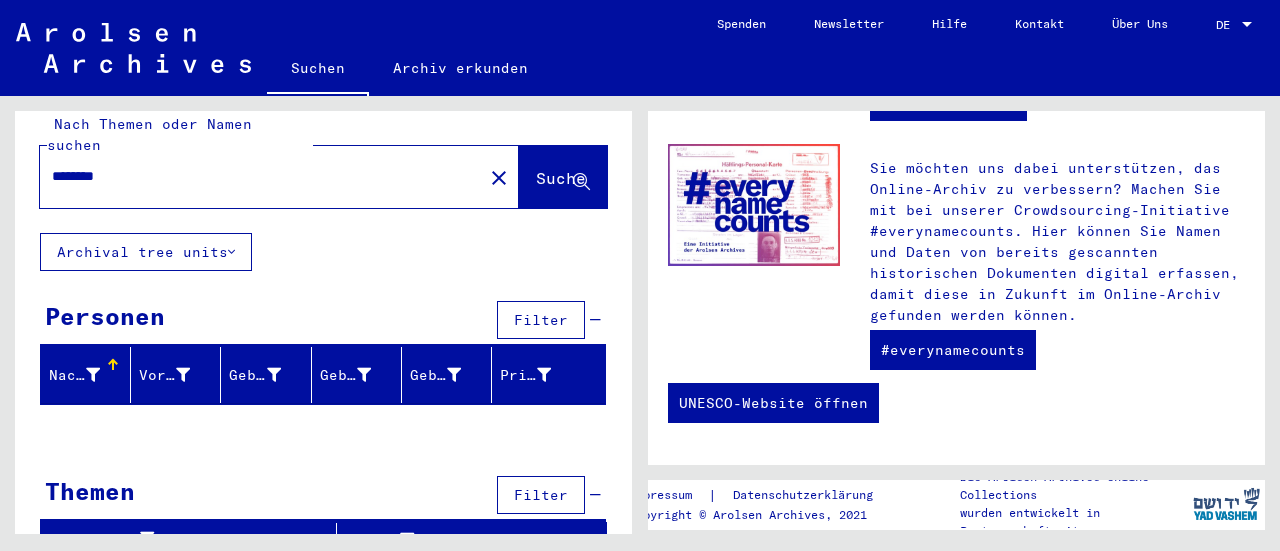 drag, startPoint x: 292, startPoint y: 143, endPoint x: 46, endPoint y: 137, distance: 246.07317 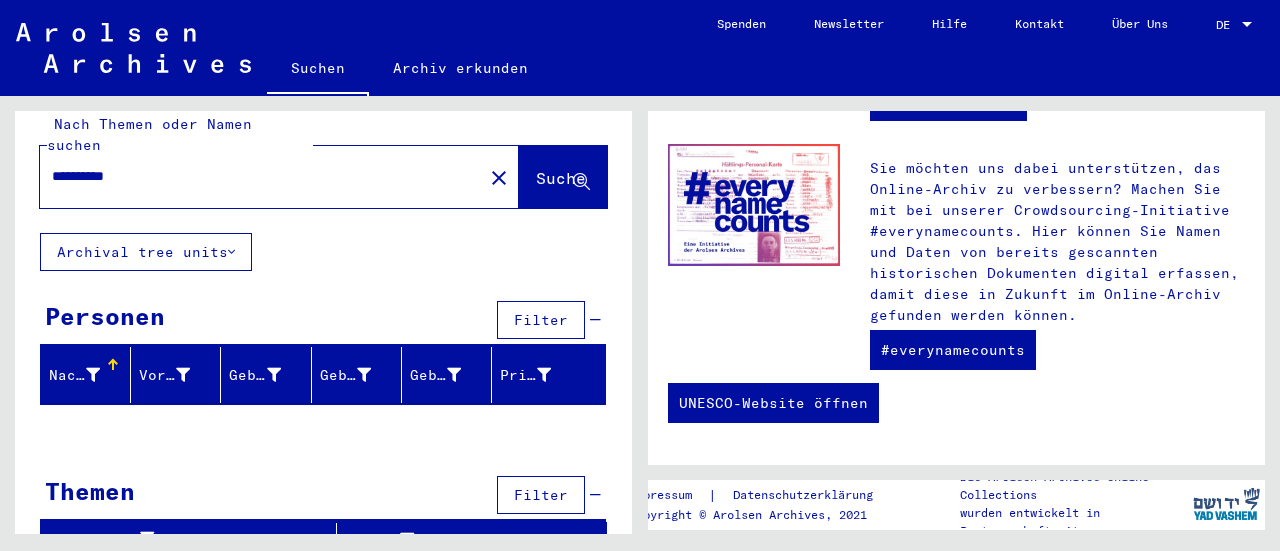 type on "**********" 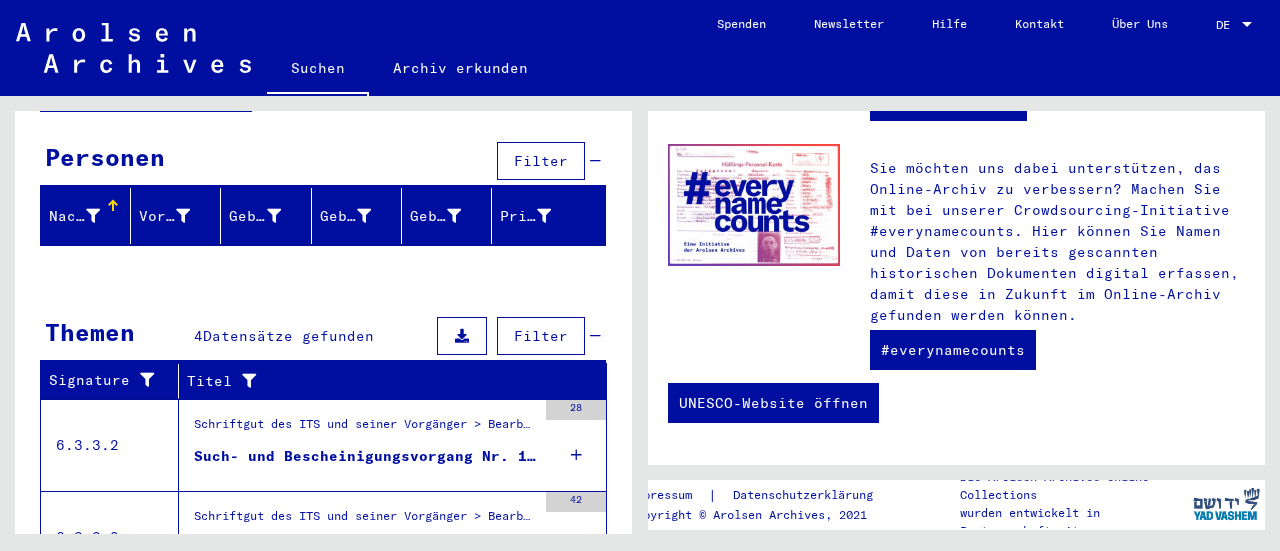scroll, scrollTop: 400, scrollLeft: 0, axis: vertical 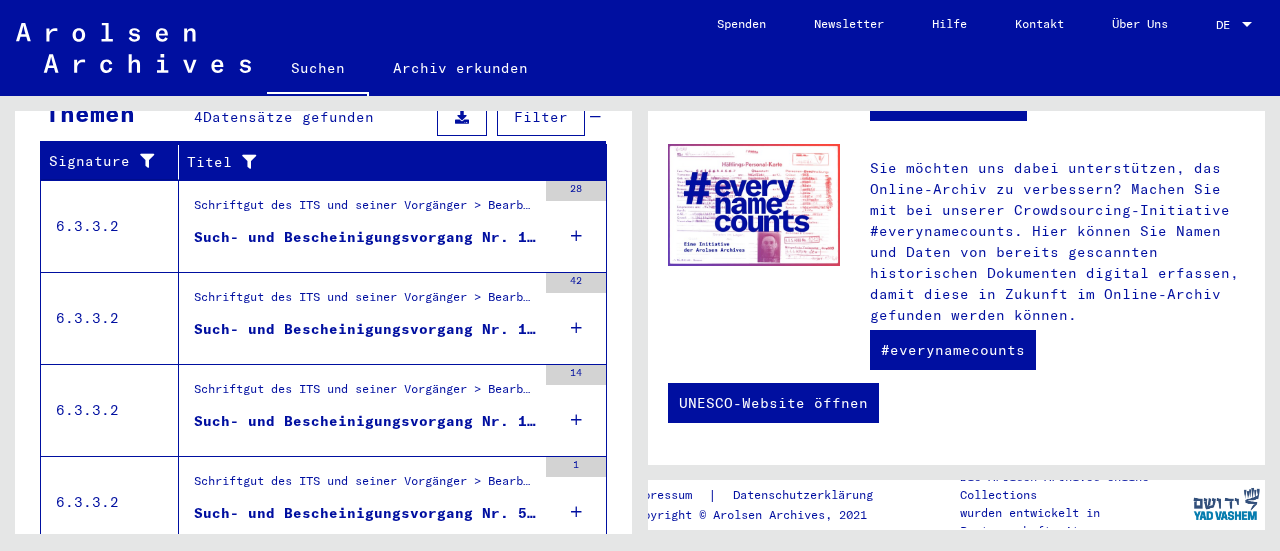 click on "Such- und Bescheinigungsvorgang Nr. 1.666.624 für LOGWINOWA, [FIRST] geboren [DATE]" at bounding box center (365, 237) 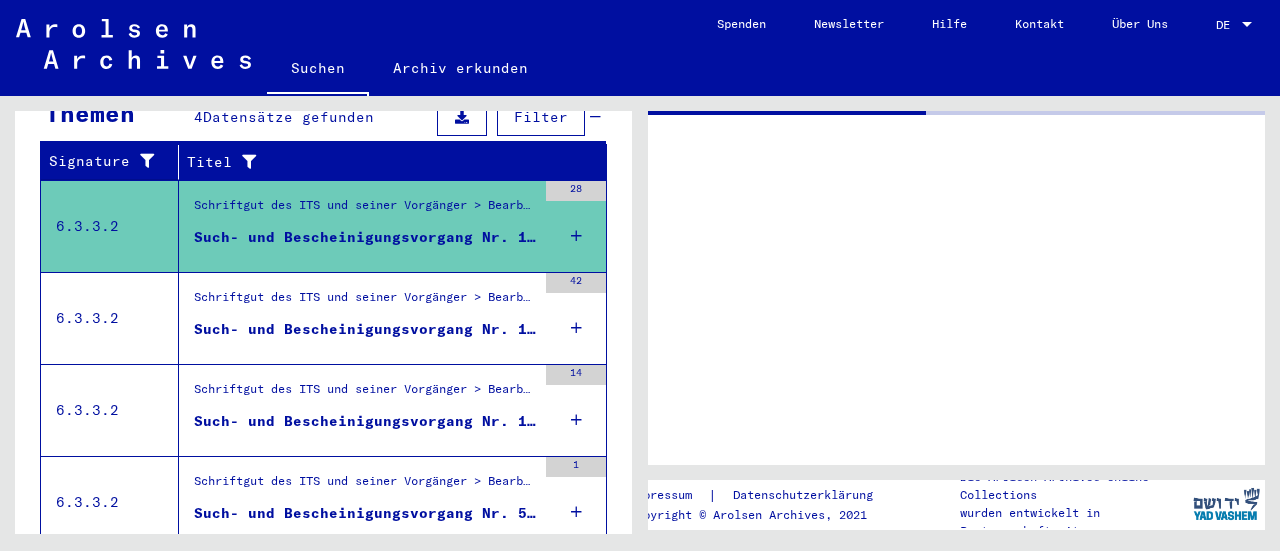 scroll, scrollTop: 0, scrollLeft: 0, axis: both 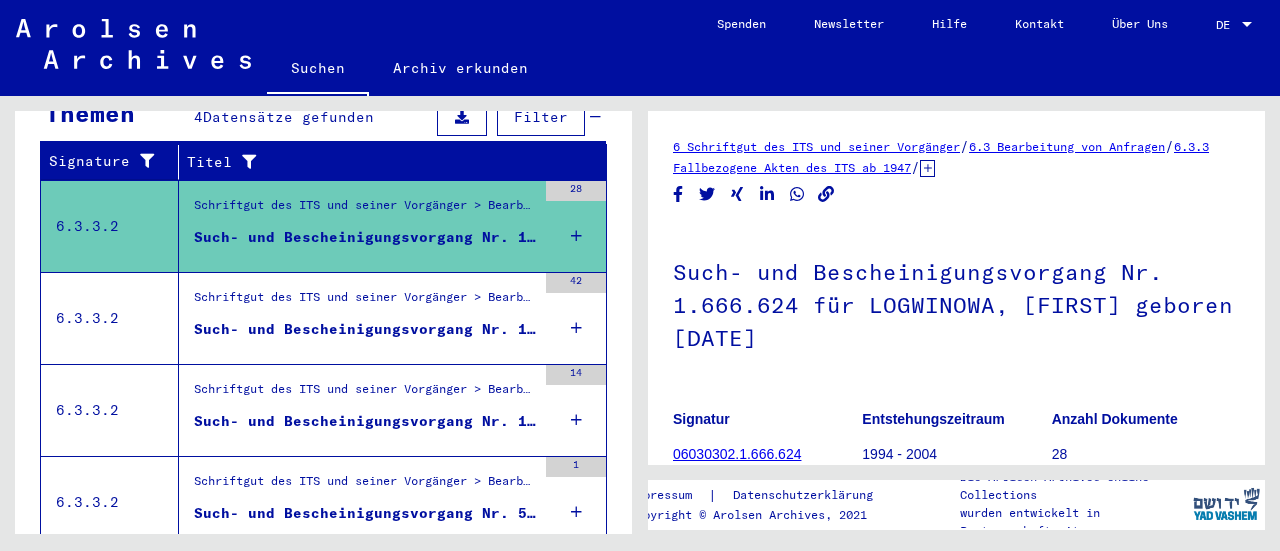 click on "Schriftgut des ITS und seiner Vorgänger > Bearbeitung von Anfragen > Fallbezogene Akten des ITS ab 1947 > T/D-Fallablage > Such- und Bescheinigungsvorgänge mit den (T/D-) Nummern von 1.750.000 bis 1.999.999 > Such- und Bescheinigungsvorgänge mit den (T/D-) Nummern von 1.751.000 bis 1.751.499 Such- und Bescheinigungsvorgang Nr. 1.751.362 für ZYNGALEWA, VALENTINA geboren 16.04.1940 oder1944" at bounding box center [357, 318] 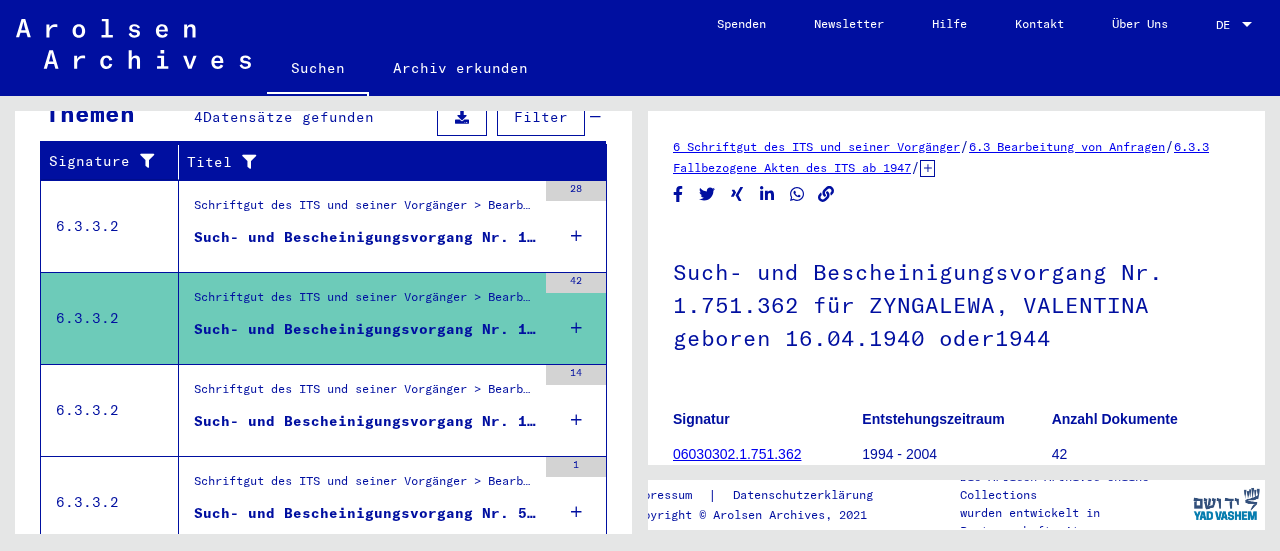 scroll, scrollTop: 0, scrollLeft: 0, axis: both 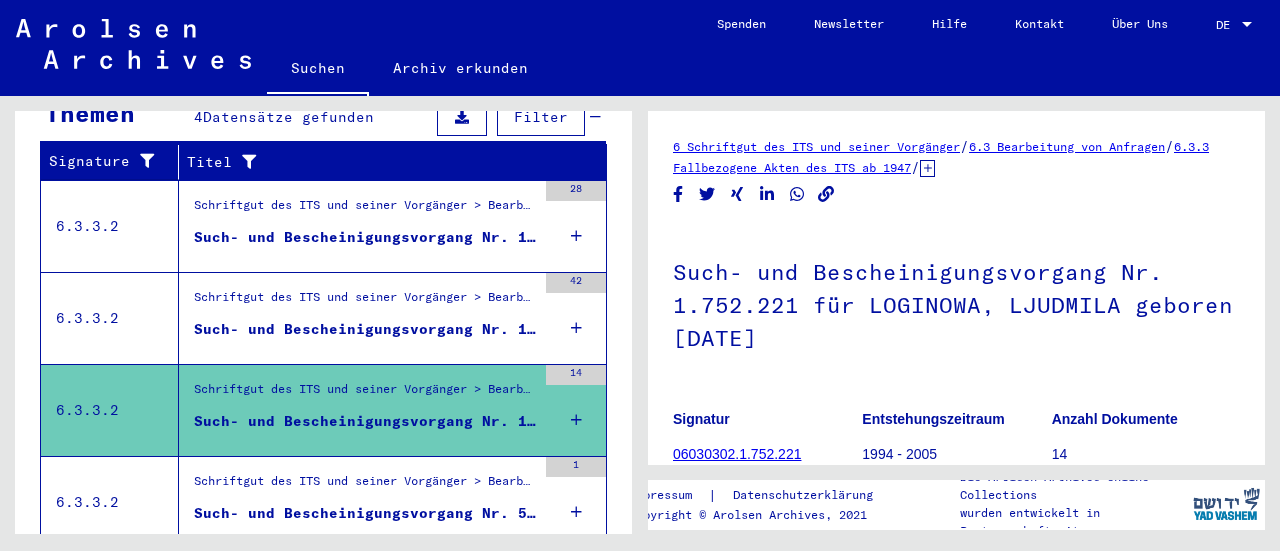 click on "Schriftgut des ITS und seiner Vorgänger > Bearbeitung von Anfragen > Fallbezogene Akten des ITS ab 1947 > T/D-Fallablage > Such- und Bescheinigungsvorgänge mit den (T/D-) Nummern von 5.000.000 bis 5.249.999 > Such- und Bescheinigungsvorgänge mit den (T/D-) Nummern von 5.048.500 bis 5.048.999" at bounding box center [365, 486] 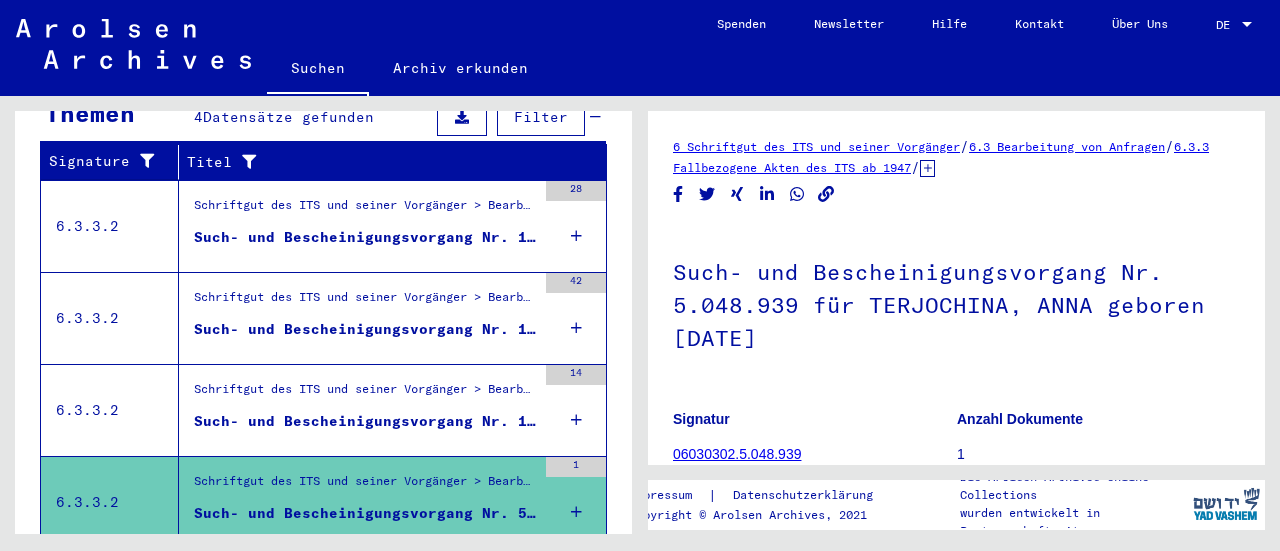 click on "Schriftgut des ITS und seiner Vorgänger > Bearbeitung von Anfragen > Fallbezogene Akten des ITS ab 1947 > T/D-Fallablage > Such- und Bescheinigungsvorgänge mit den (T/D-) Nummern von 1.750.000 bis 1.999.999 > Such- und Bescheinigungsvorgänge mit den (T/D-) Nummern von 1.751.000 bis 1.751.499" at bounding box center [365, 302] 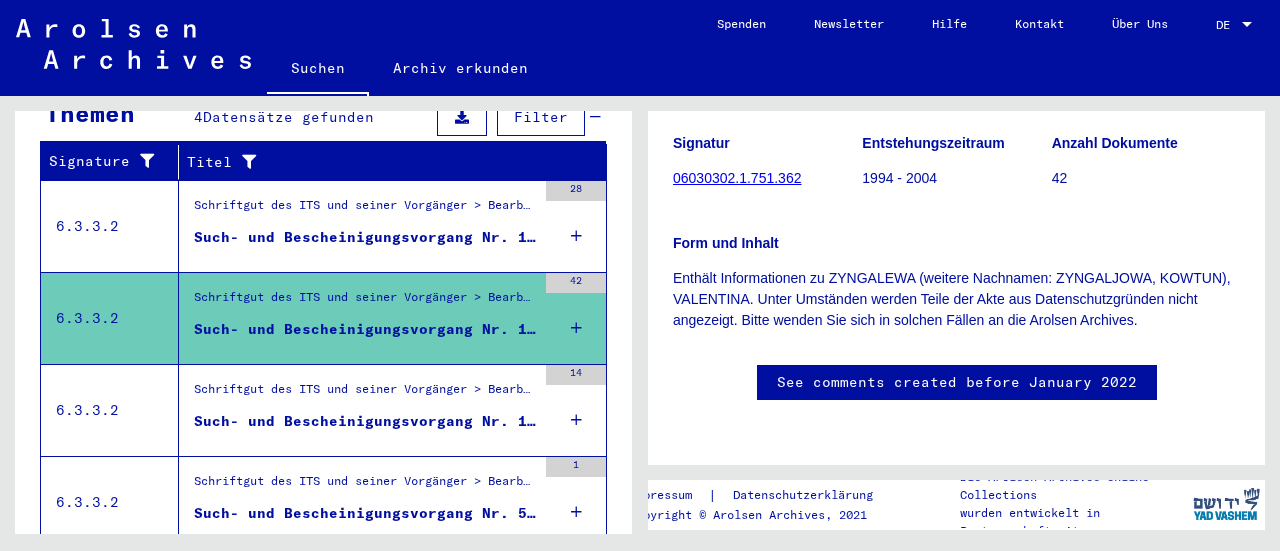 scroll, scrollTop: 300, scrollLeft: 0, axis: vertical 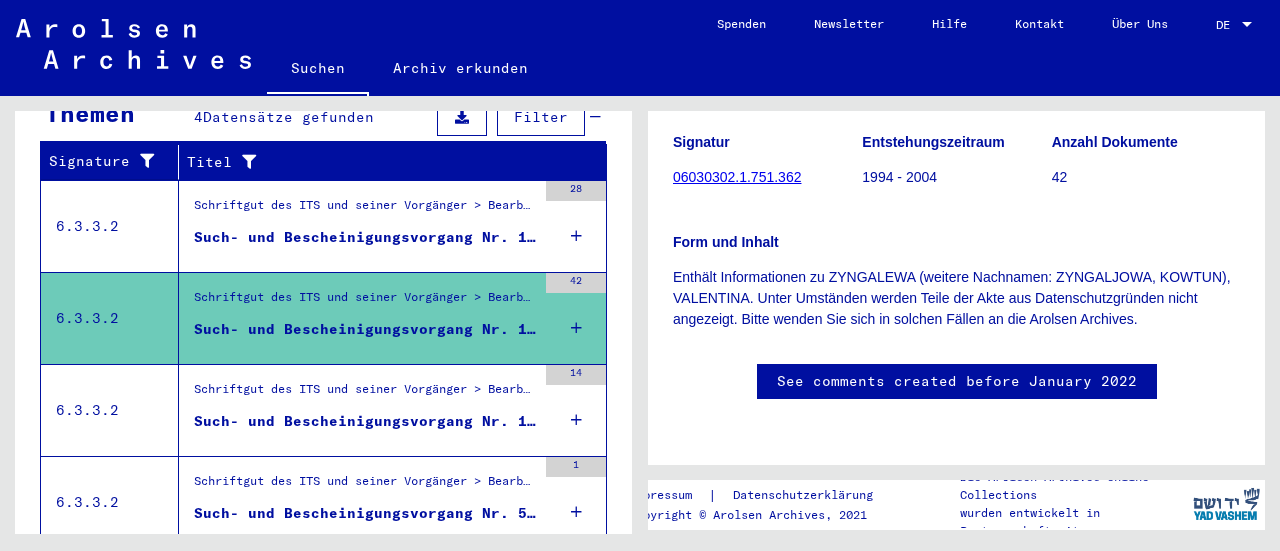 click on "42" at bounding box center (576, 318) 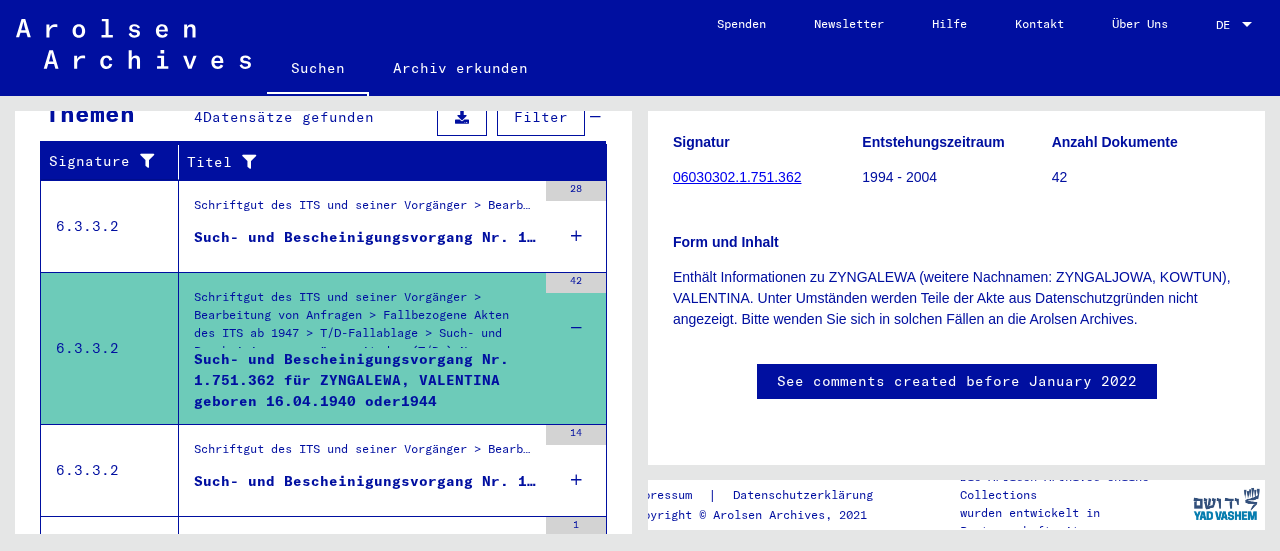 click on "Such- und Bescheinigungsvorgang Nr. 1.751.362 für ZYNGALEWA, VALENTINA geboren 16.04.1940 oder1944" at bounding box center (365, 379) 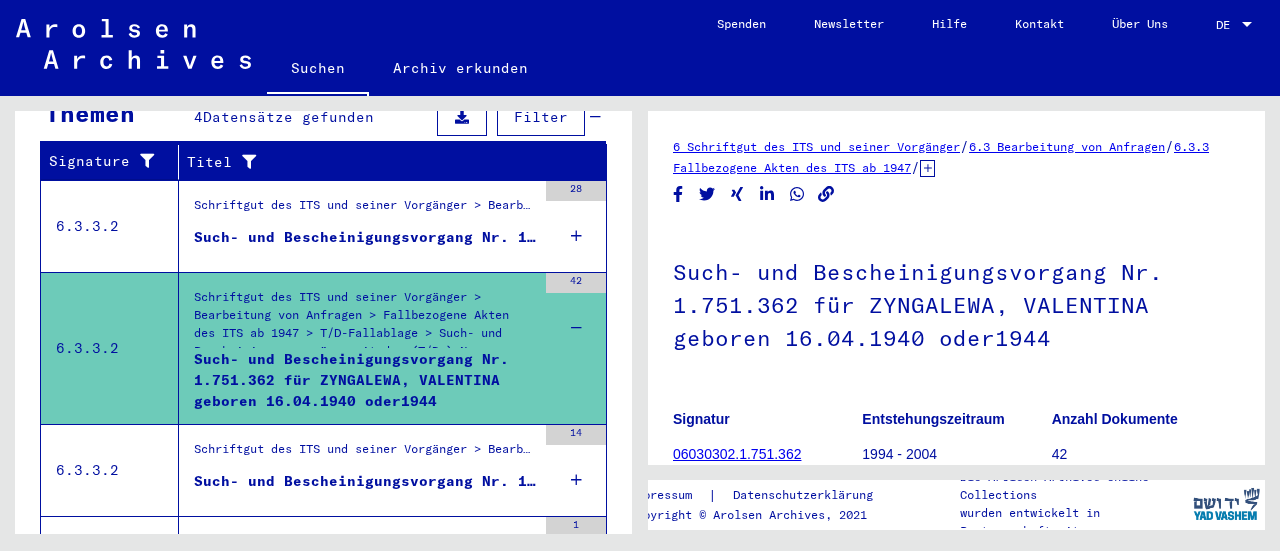 click 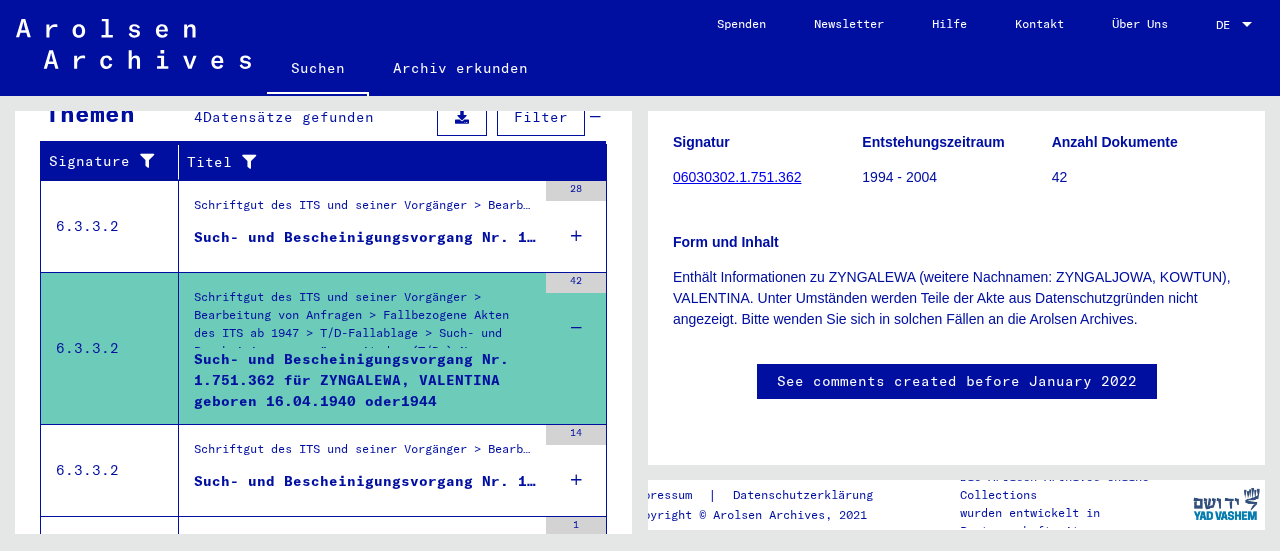 scroll, scrollTop: 300, scrollLeft: 0, axis: vertical 